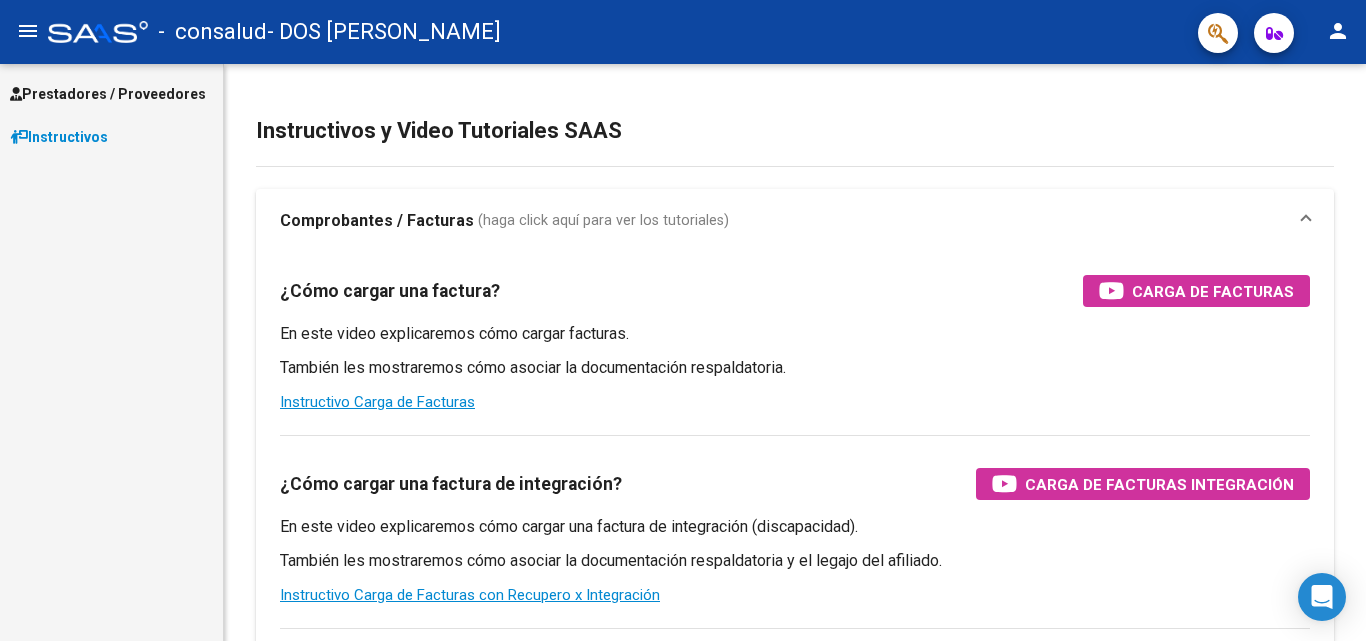 scroll, scrollTop: 0, scrollLeft: 0, axis: both 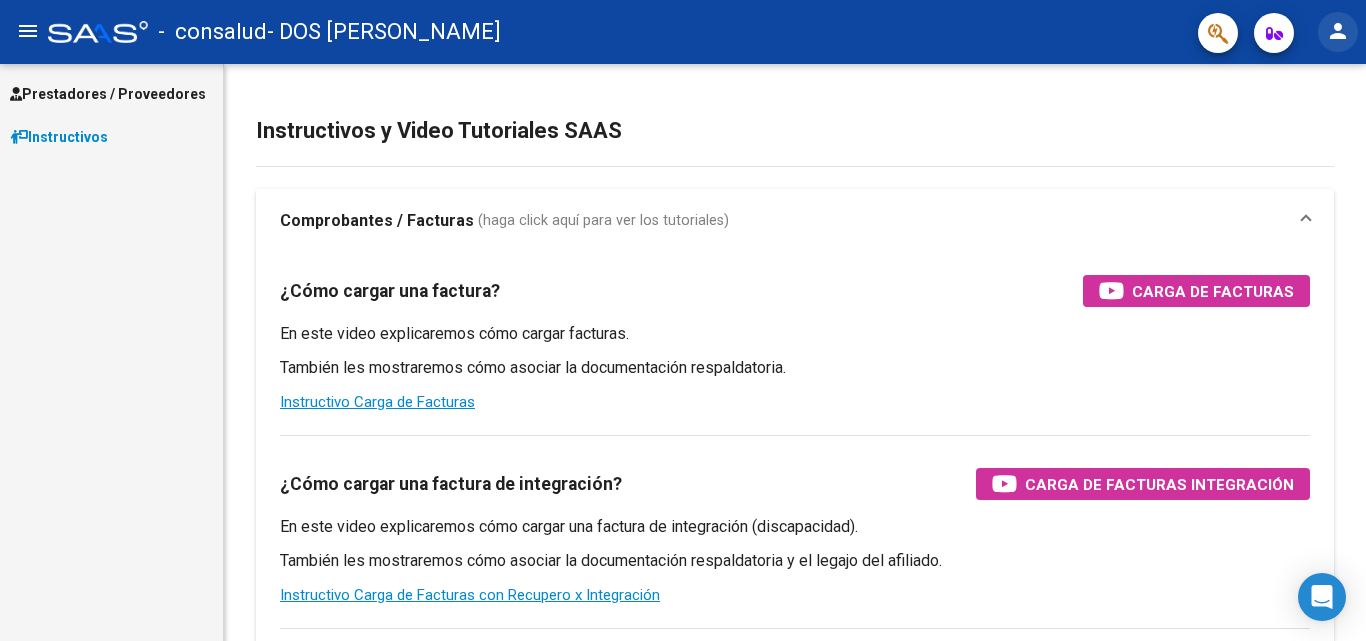 click on "person" 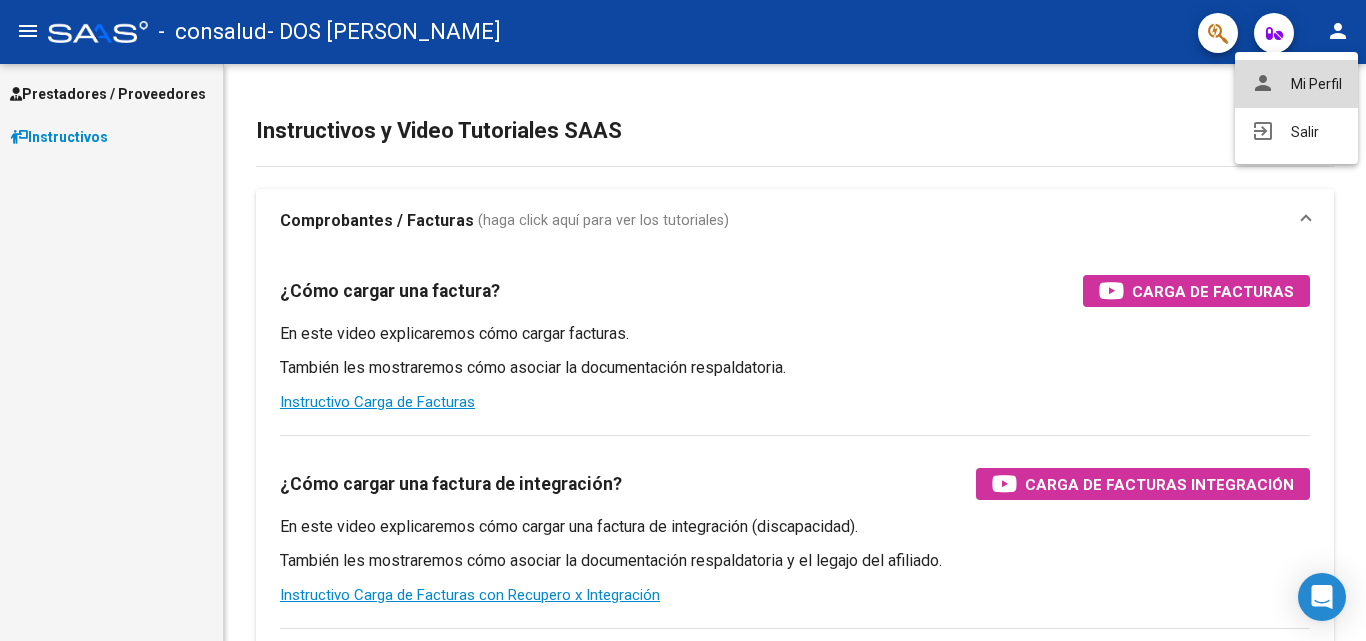 click on "person  Mi Perfil" at bounding box center [1296, 84] 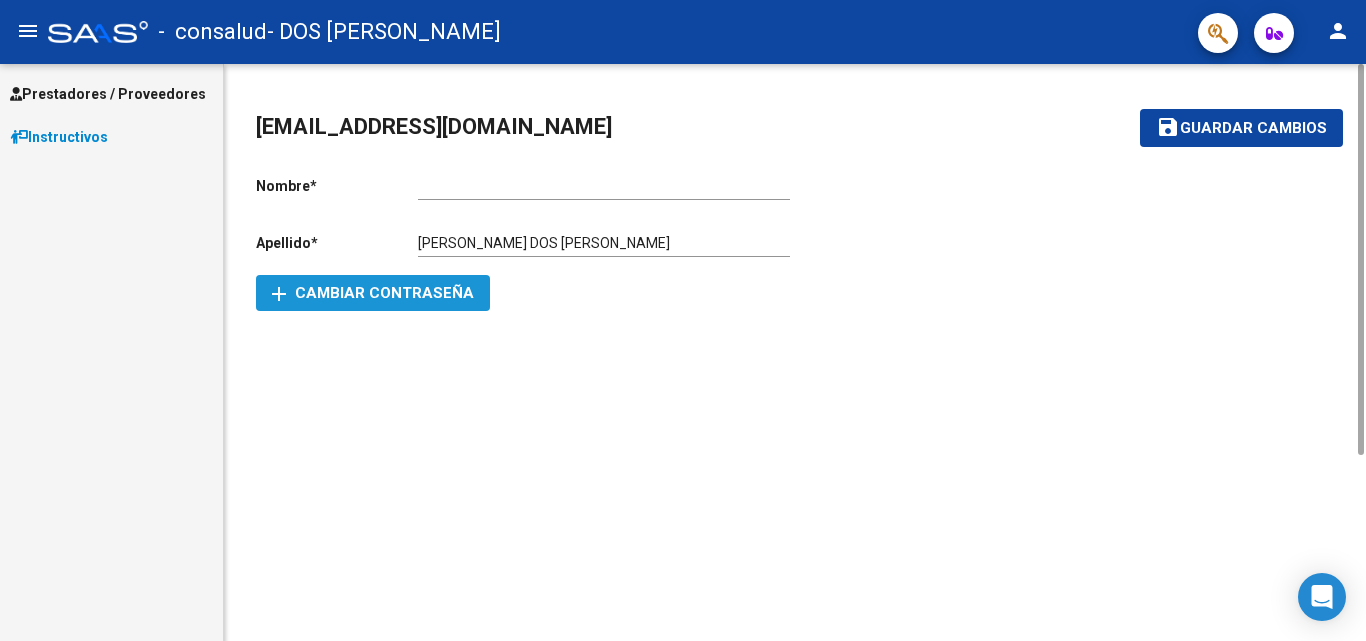 click on "add  Cambiar Contraseña" 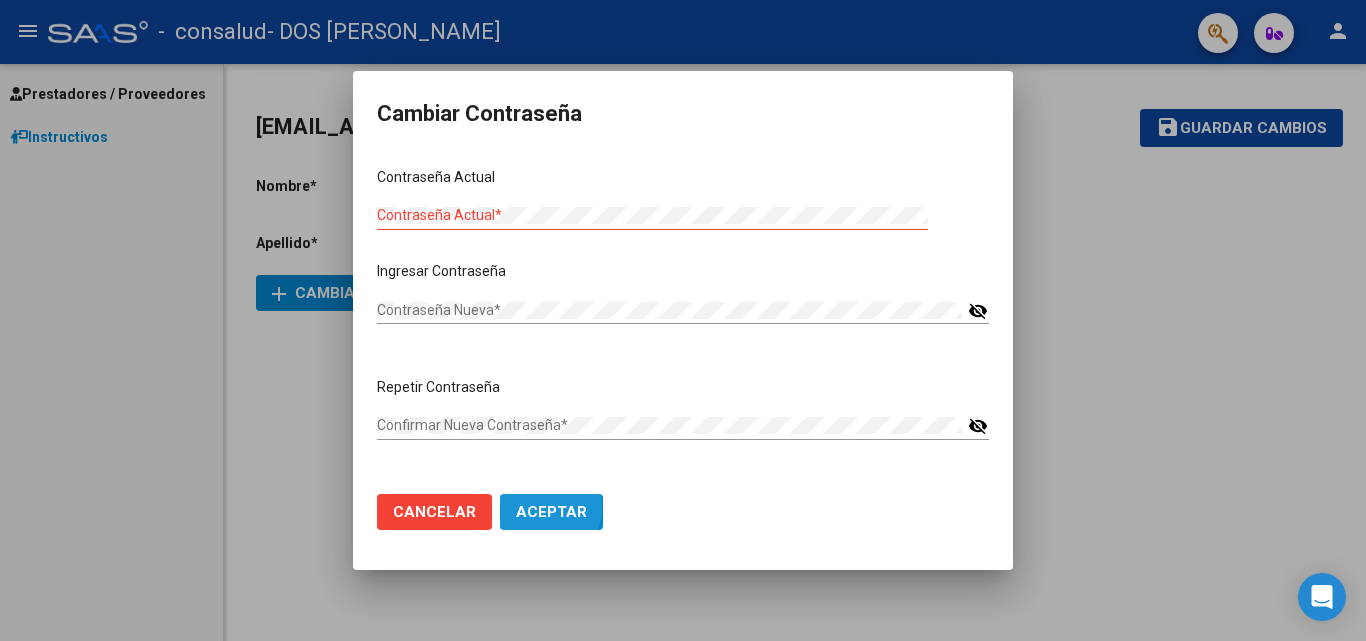 click on "Aceptar" 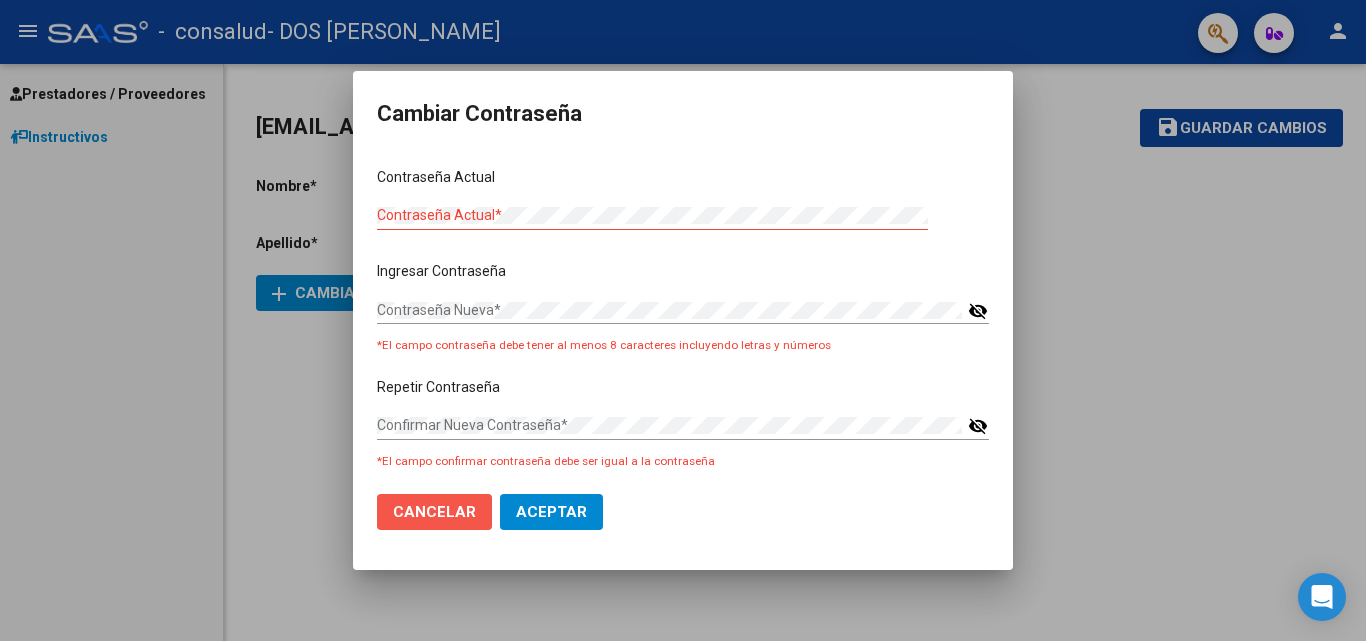 click on "Cancelar" 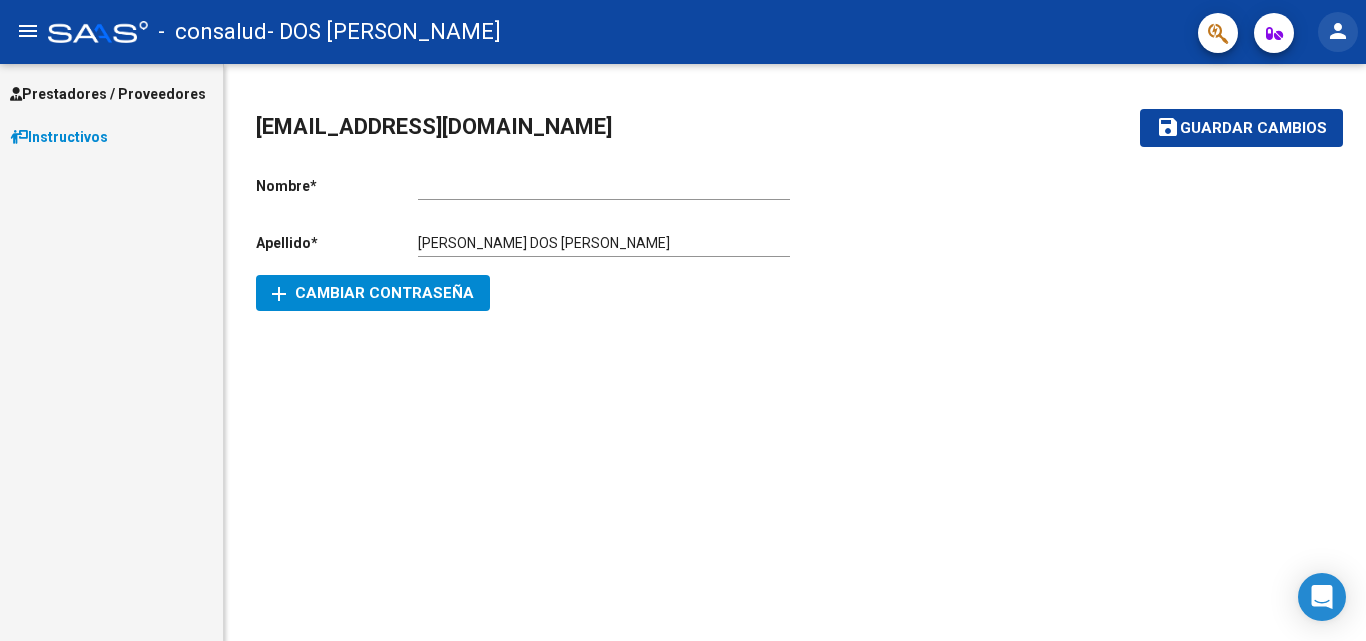 click on "person" 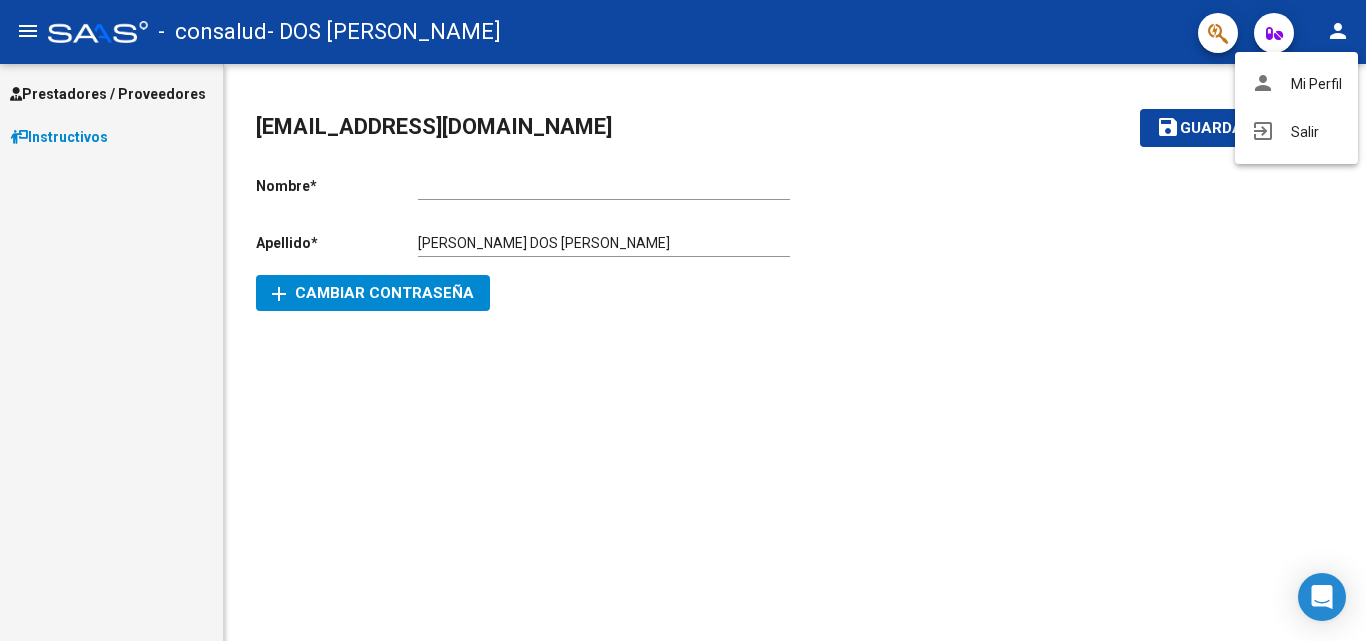 click at bounding box center [683, 320] 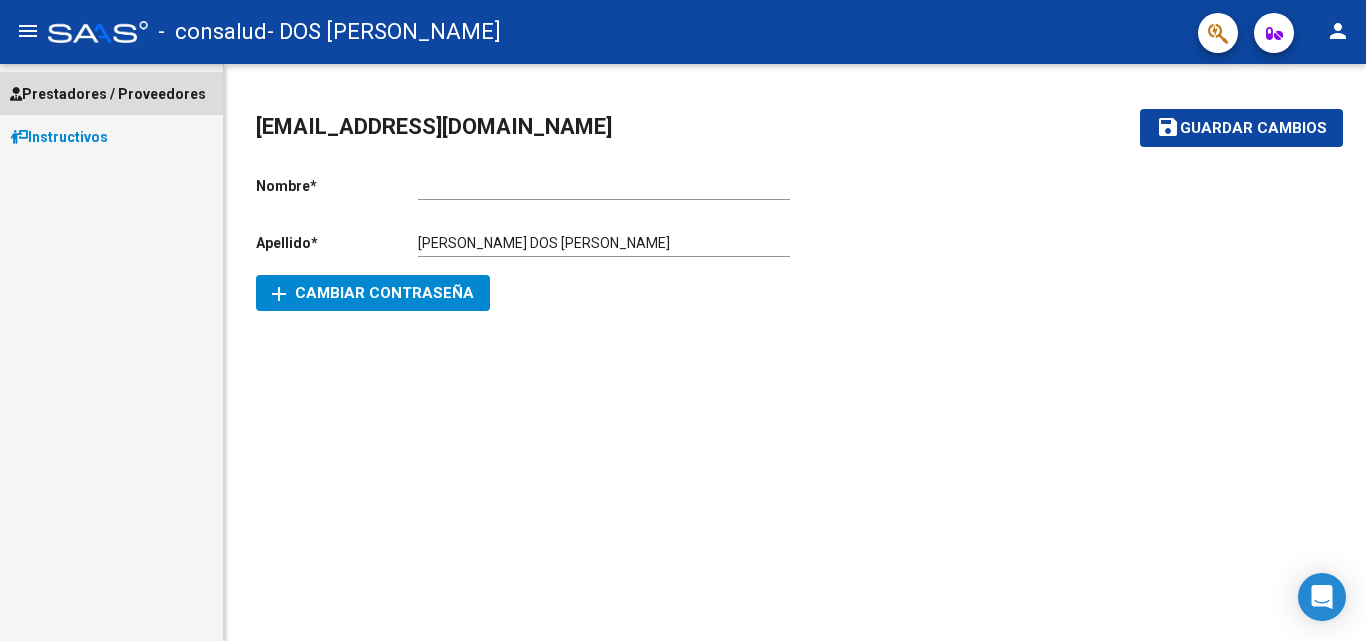 click on "Prestadores / Proveedores" at bounding box center (108, 94) 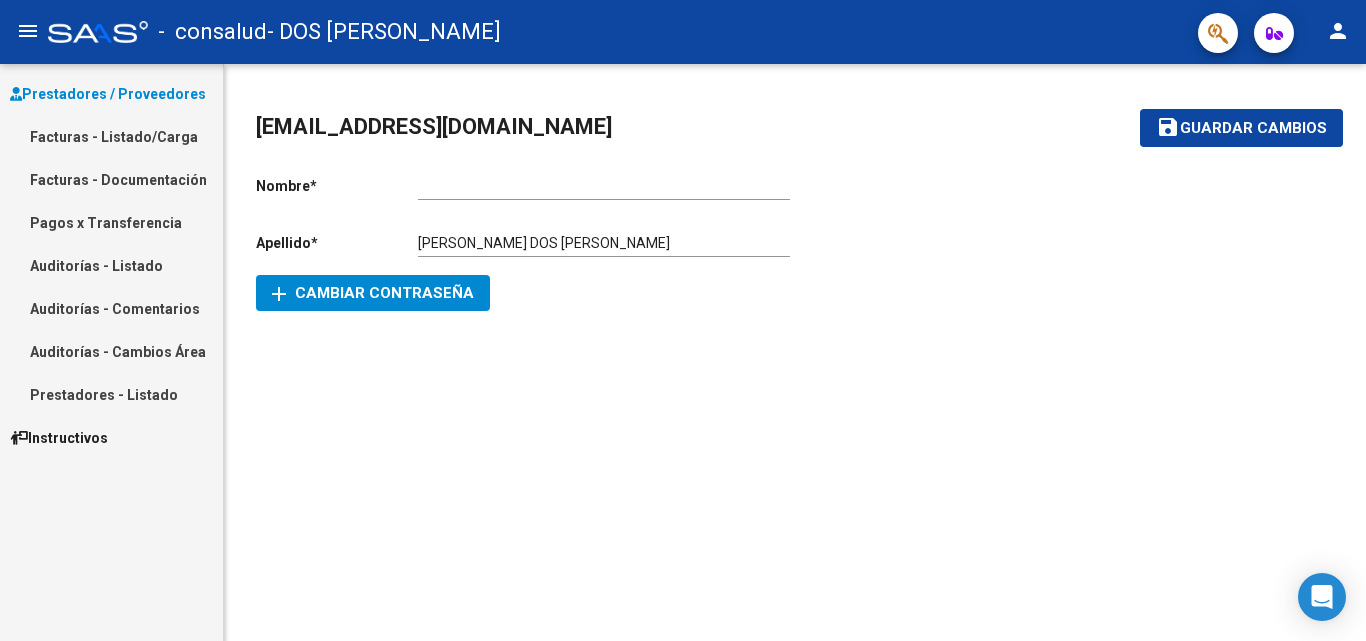 click on "Facturas - Listado/Carga" at bounding box center [111, 136] 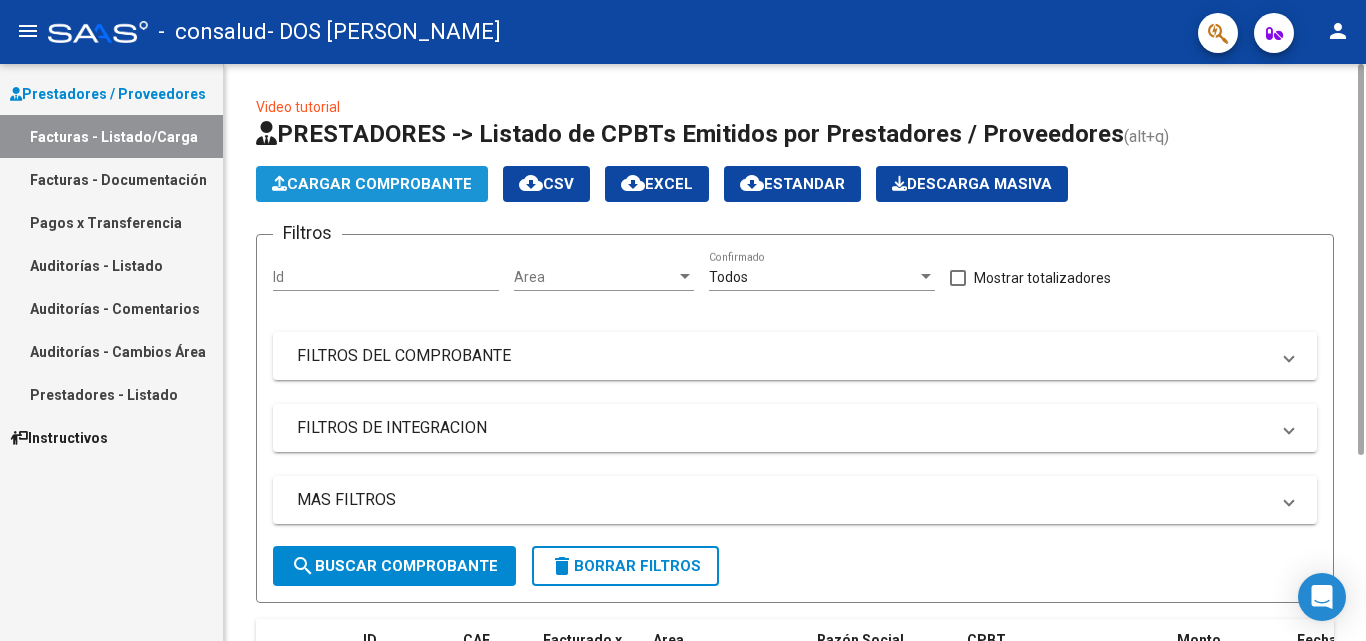 click on "Cargar Comprobante" 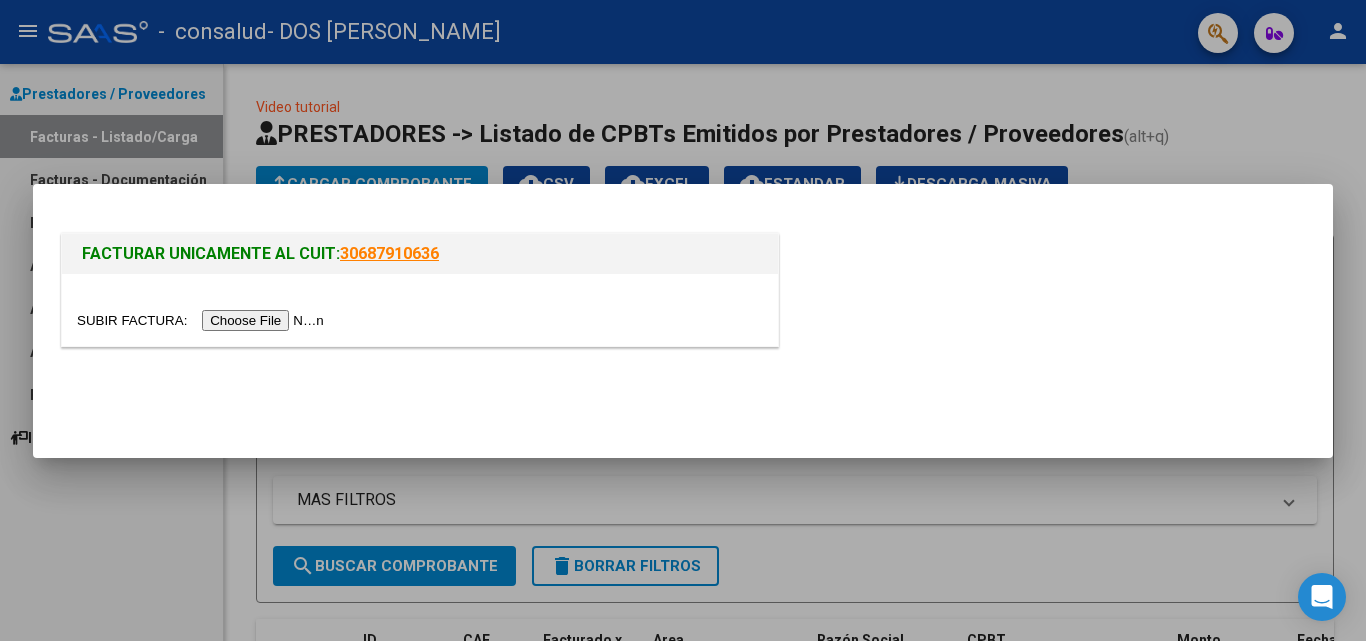 click at bounding box center [203, 320] 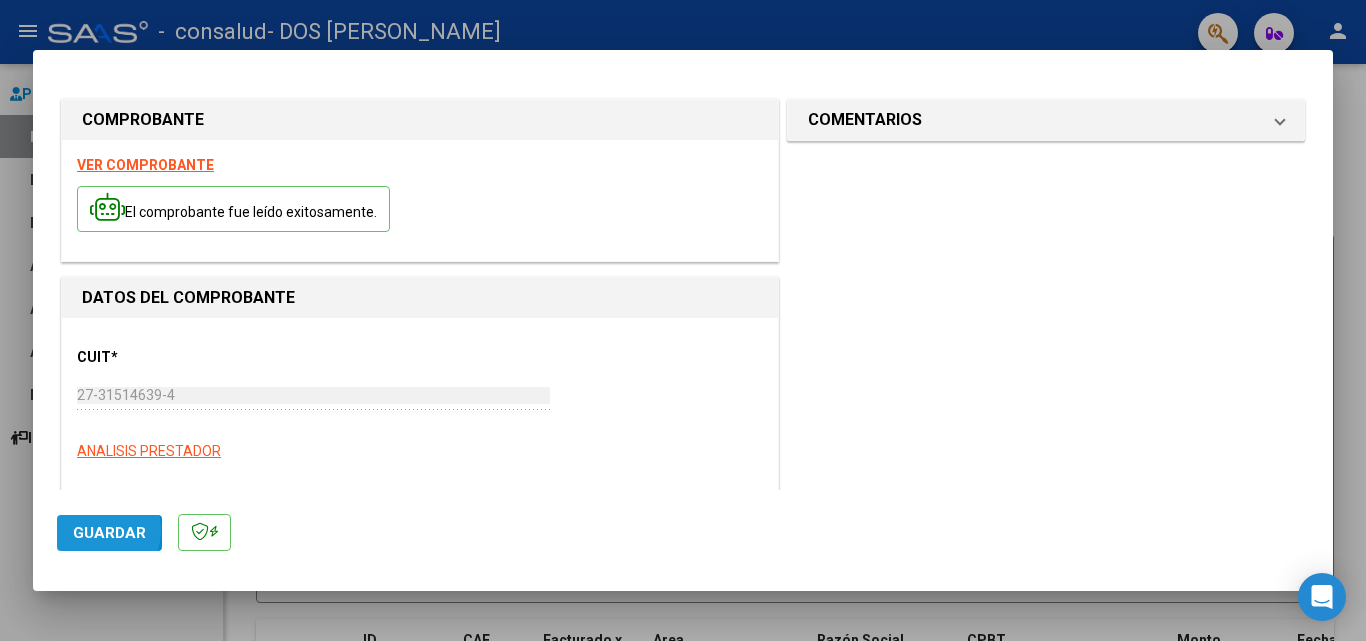 click on "Guardar" 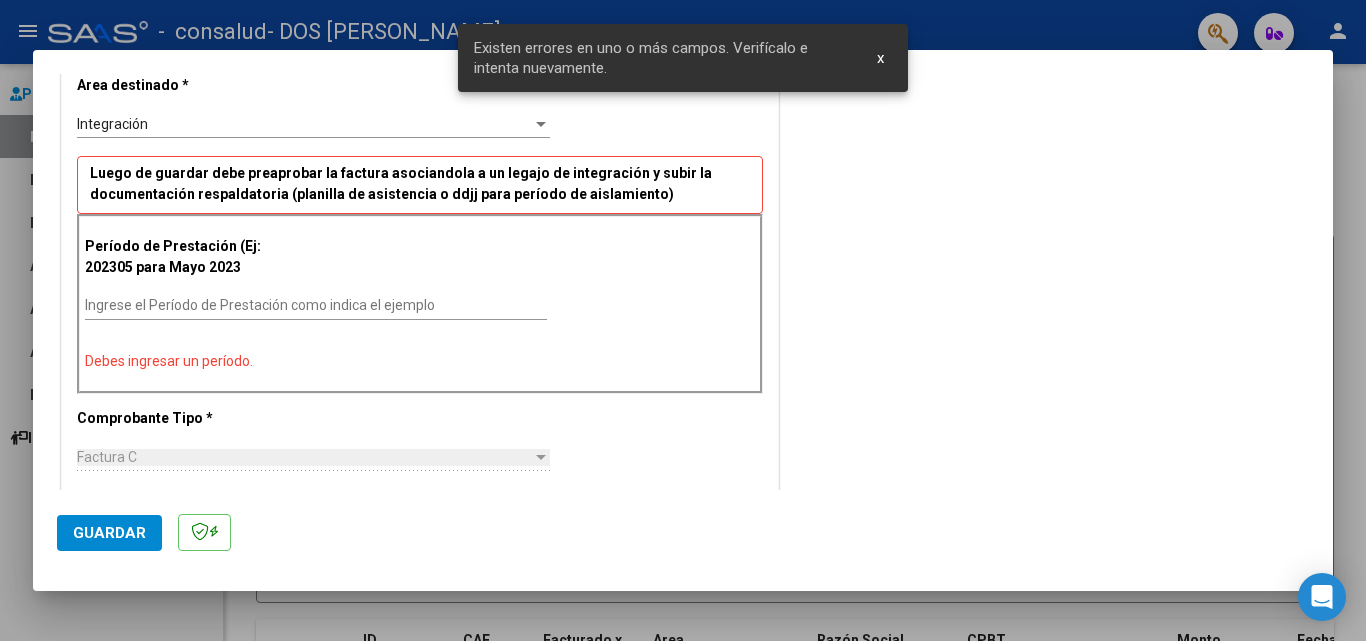 scroll, scrollTop: 419, scrollLeft: 0, axis: vertical 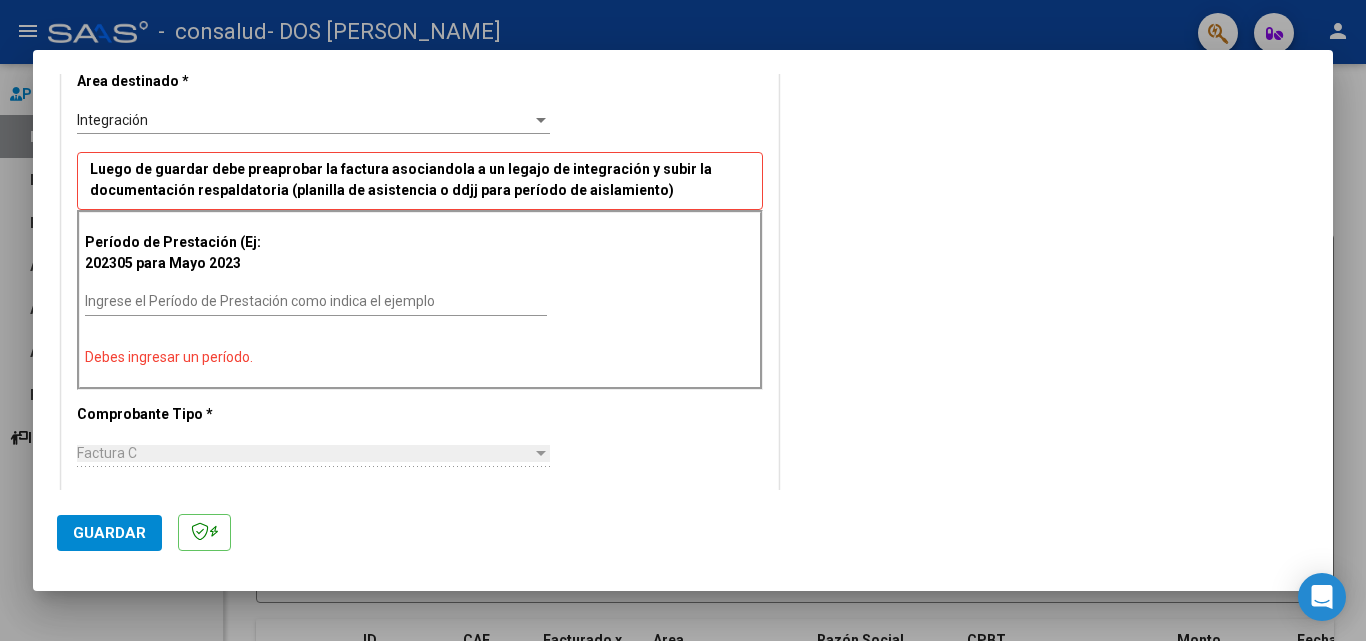 click at bounding box center [541, 453] 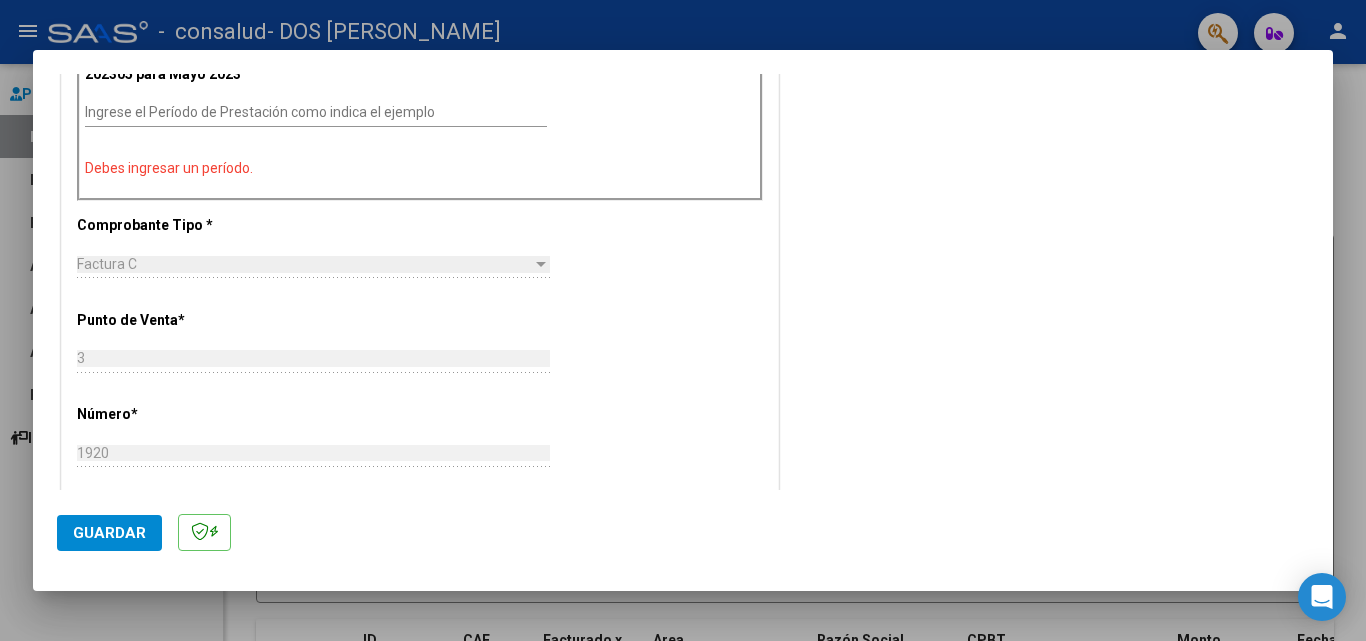 scroll, scrollTop: 626, scrollLeft: 0, axis: vertical 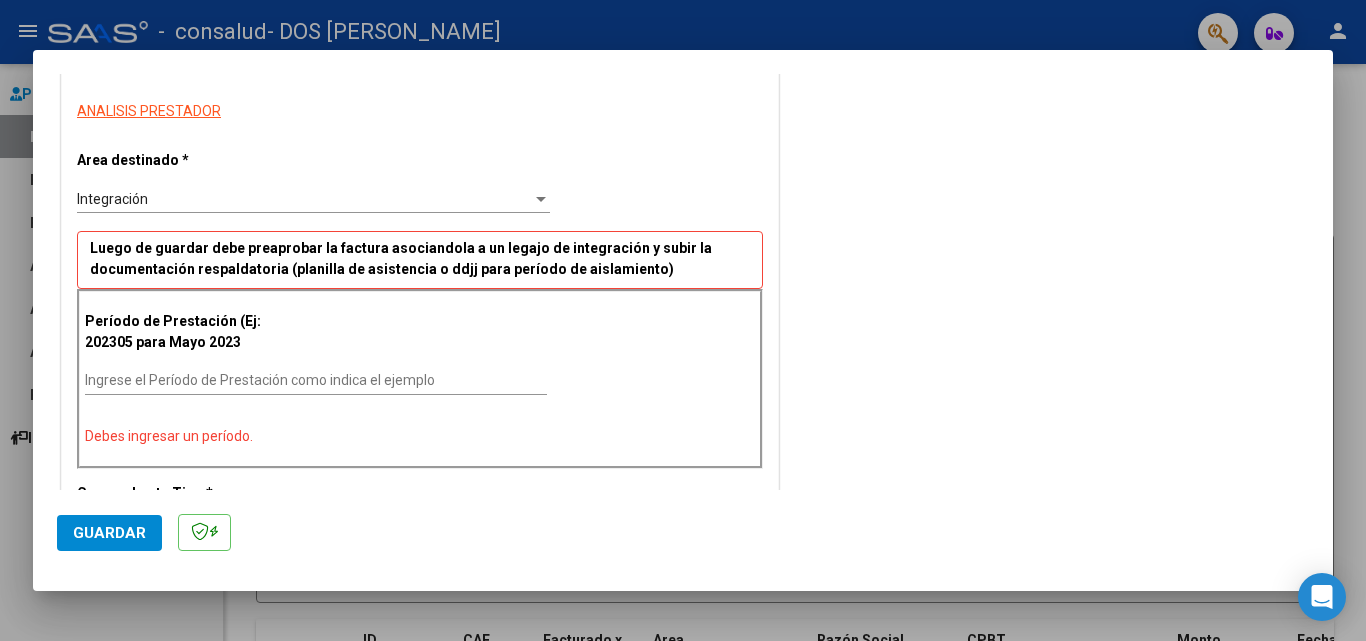 click at bounding box center (541, 199) 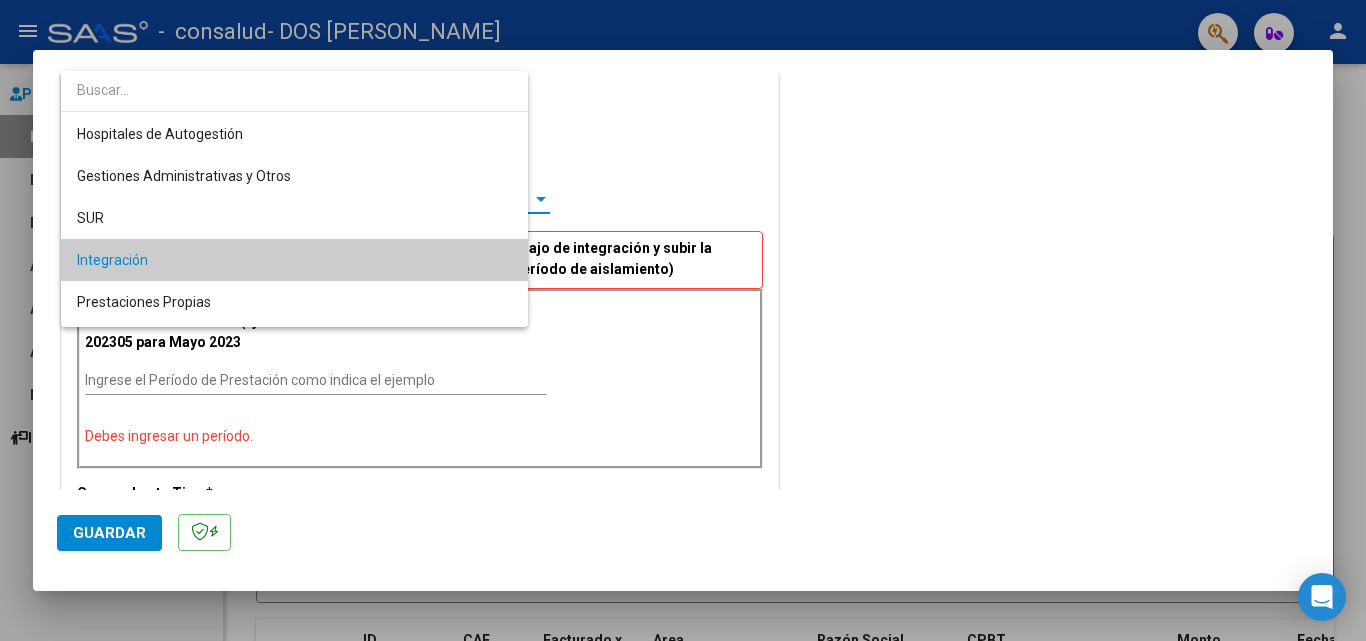 scroll, scrollTop: 61, scrollLeft: 0, axis: vertical 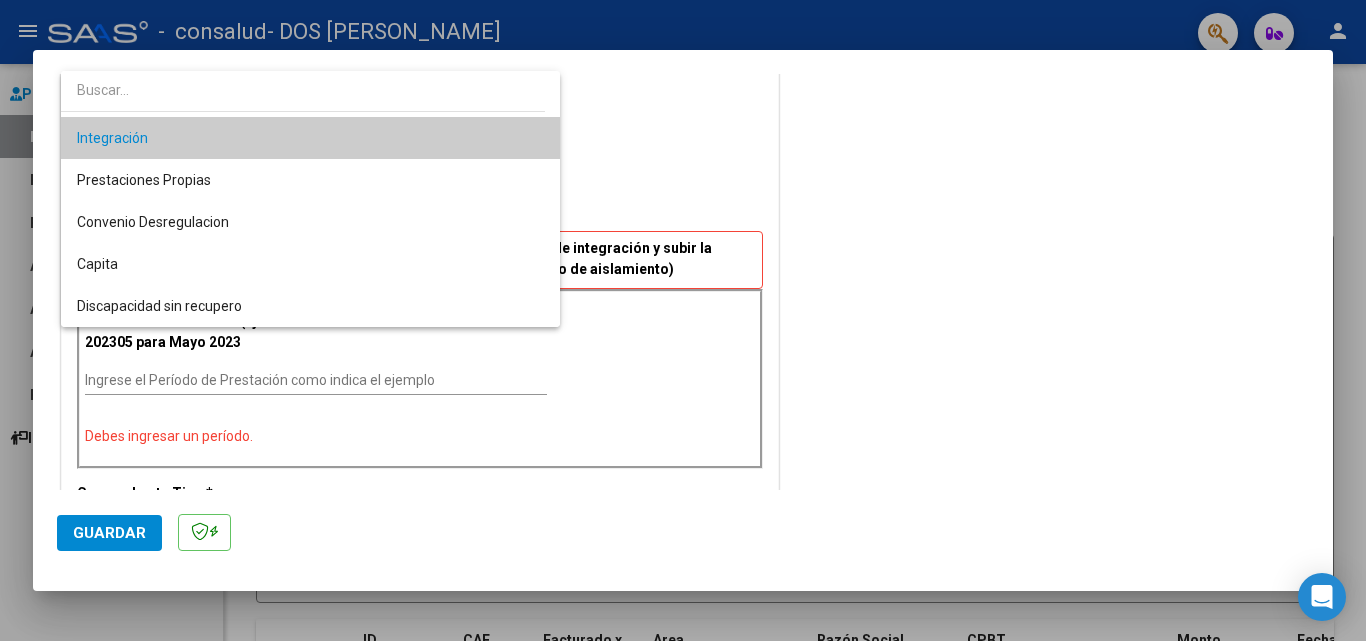 click at bounding box center (683, 320) 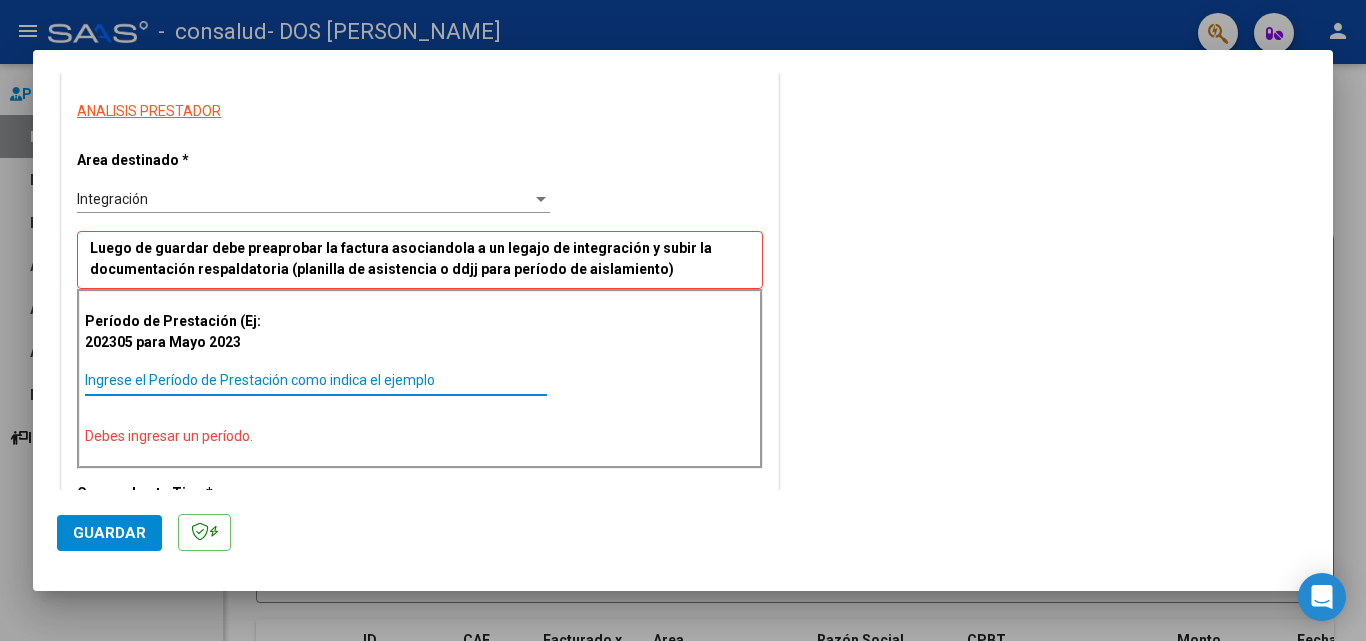 click on "Ingrese el Período de Prestación como indica el ejemplo" at bounding box center [316, 380] 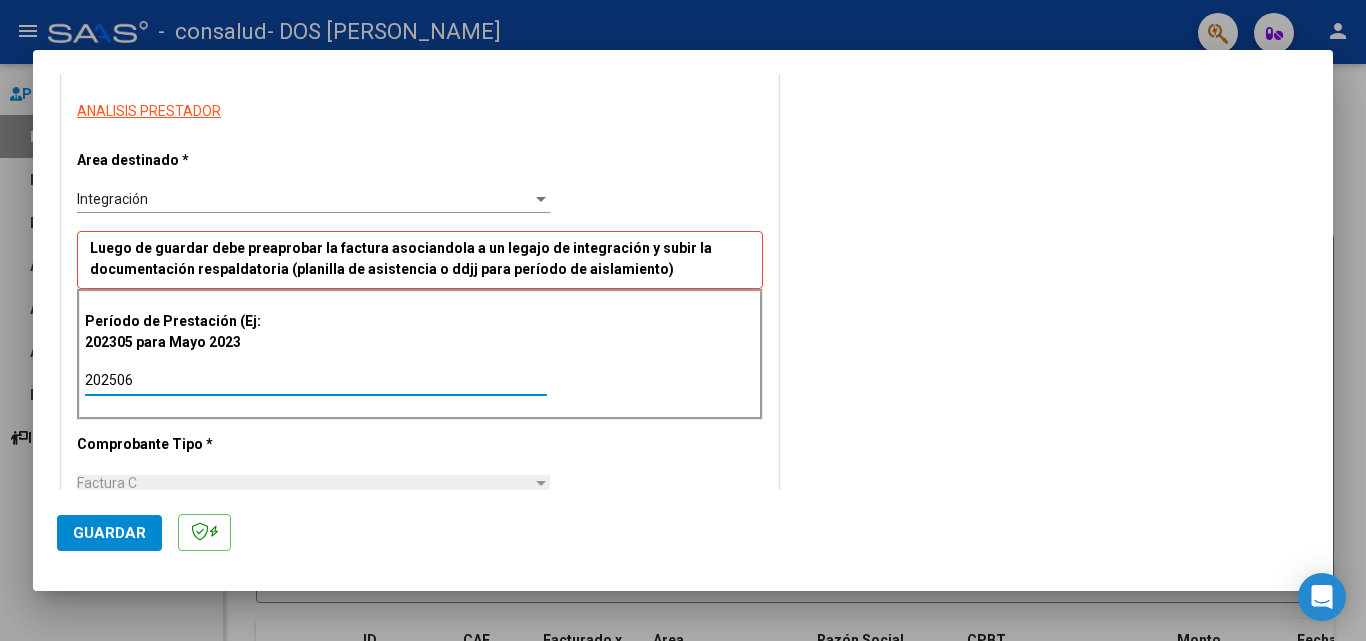 type on "202506" 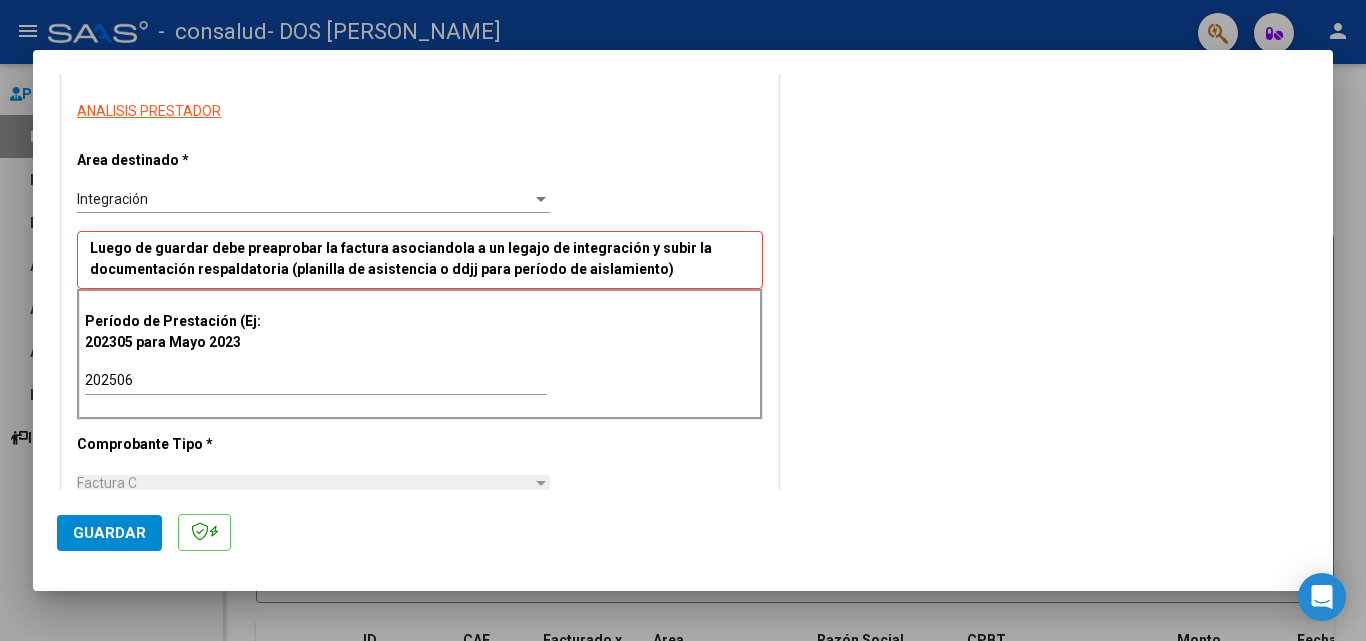 click on "Factura C Seleccionar Tipo" at bounding box center [313, 483] 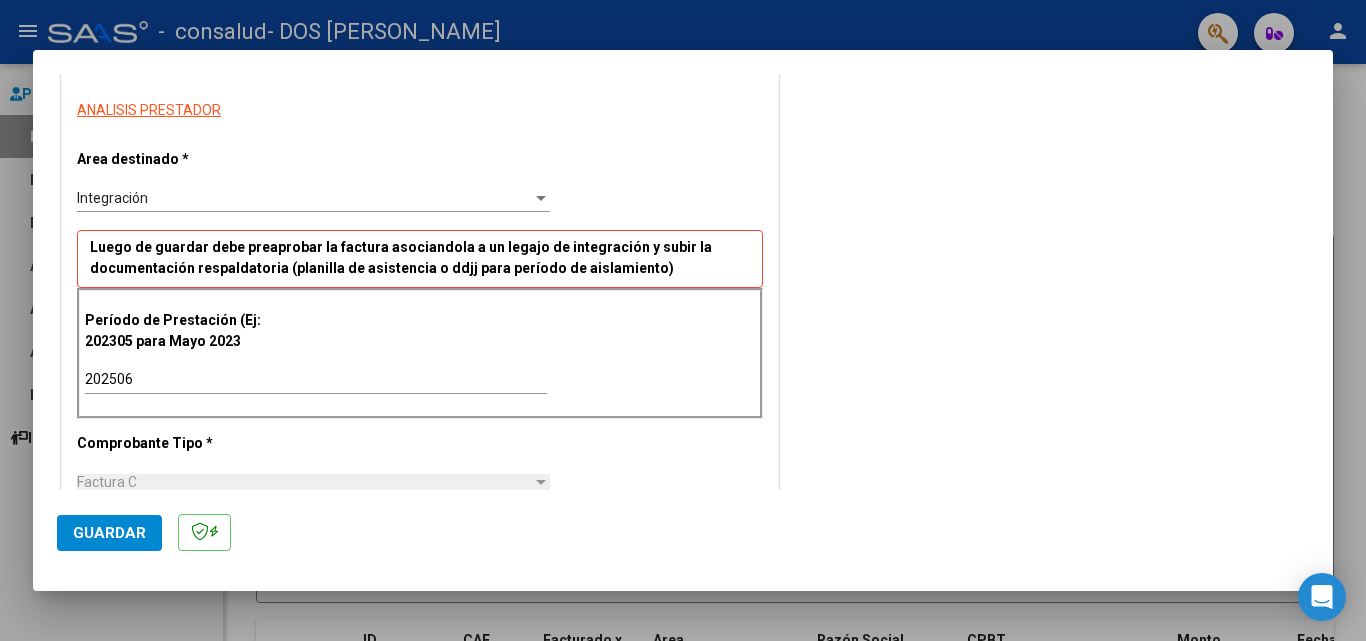 click on "Factura C" at bounding box center [304, 482] 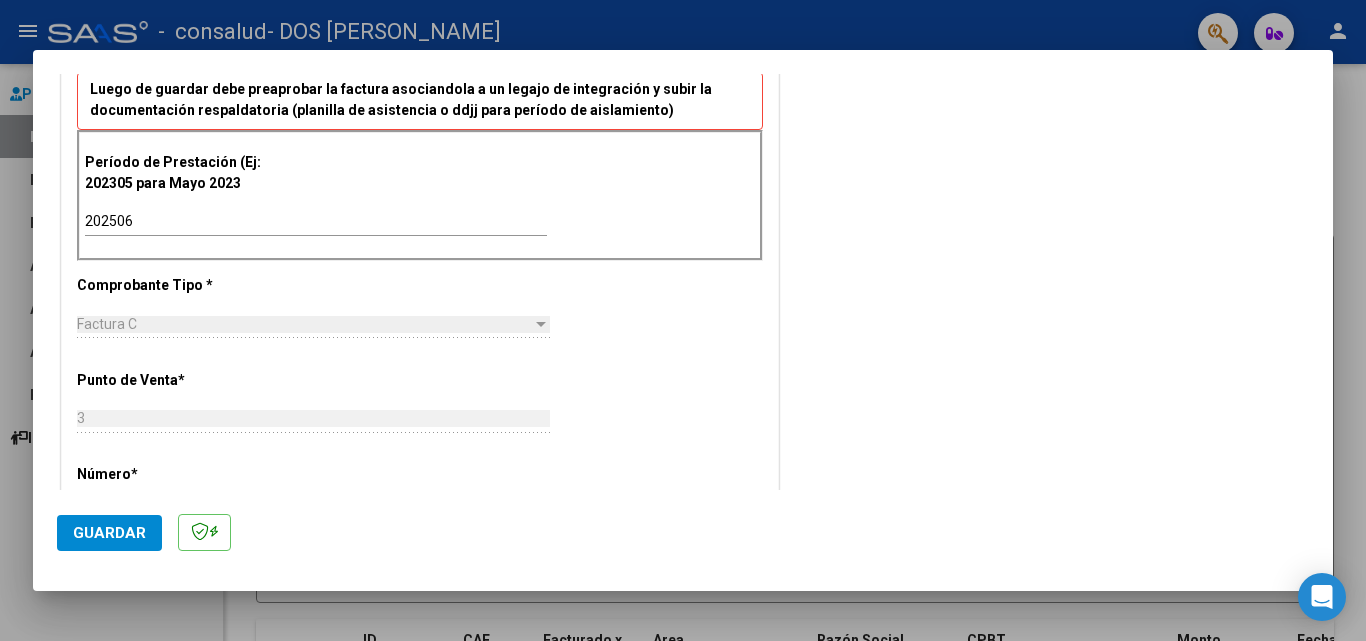 scroll, scrollTop: 512, scrollLeft: 0, axis: vertical 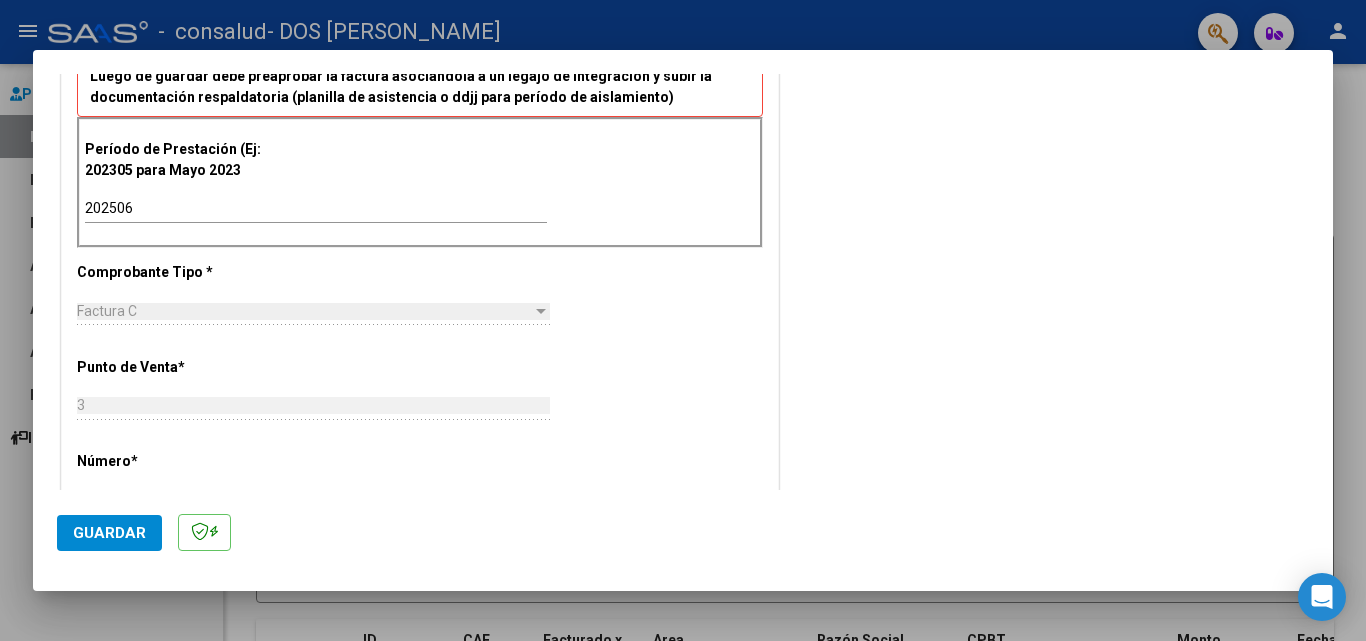 click at bounding box center (541, 311) 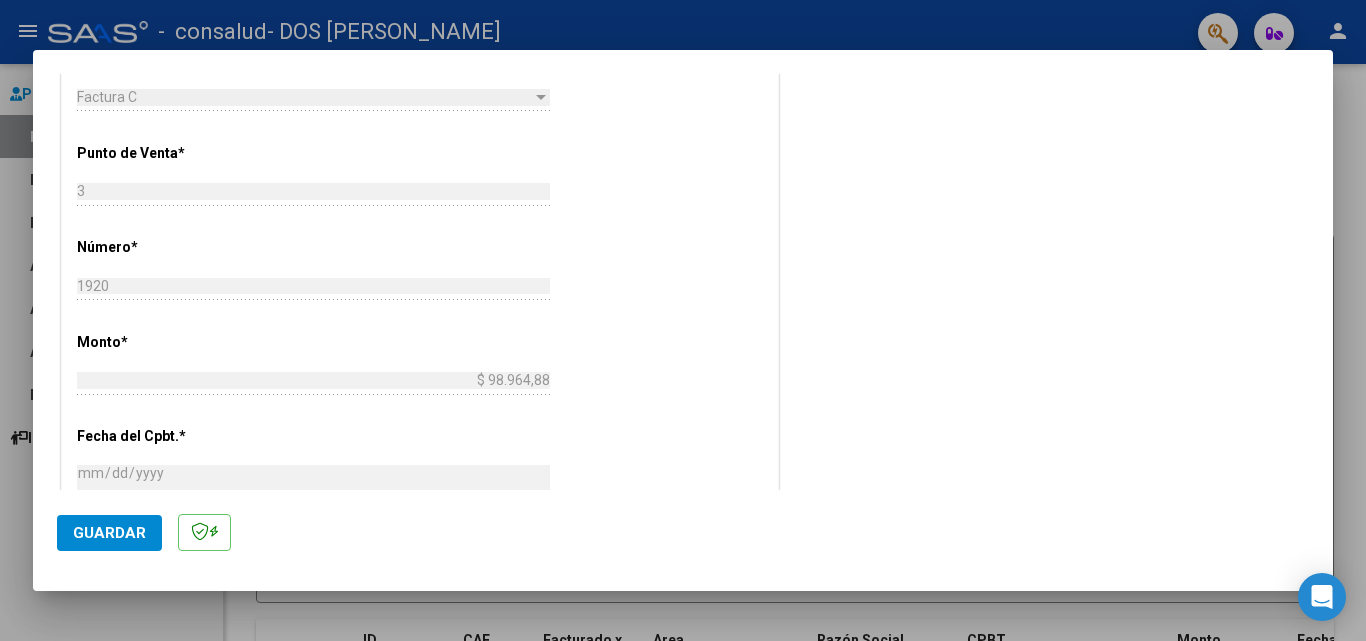 scroll, scrollTop: 751, scrollLeft: 0, axis: vertical 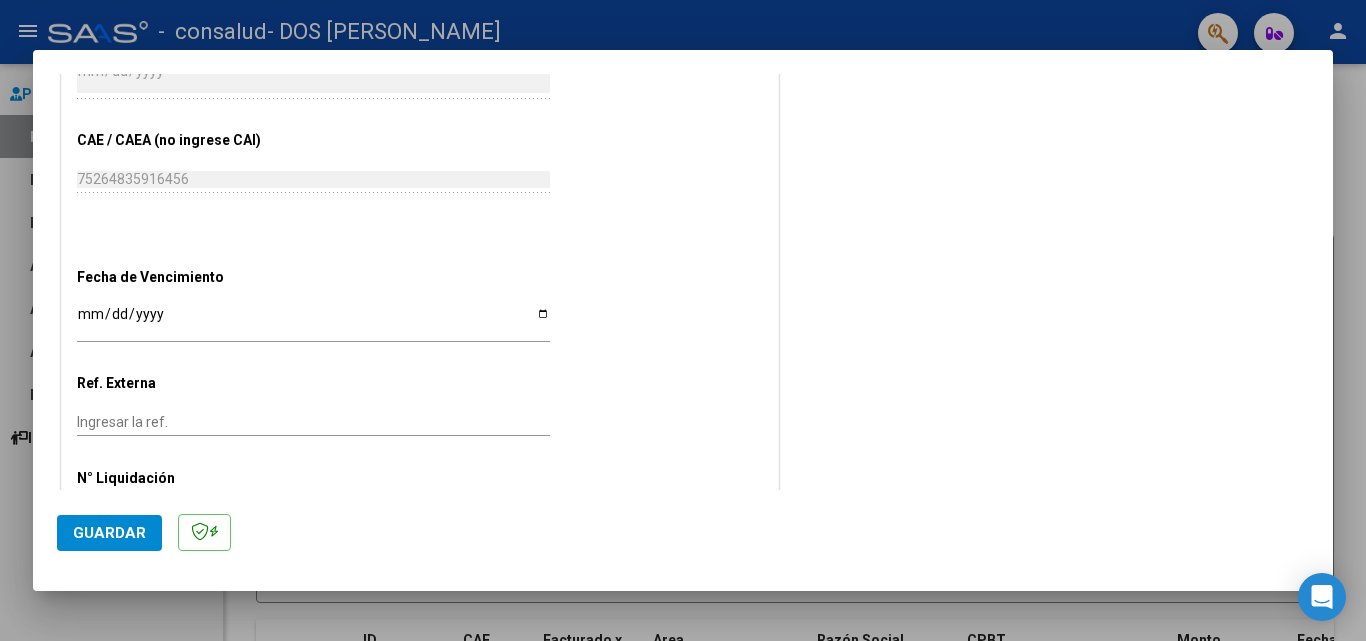 click on "Ingresar la fecha" at bounding box center (313, 321) 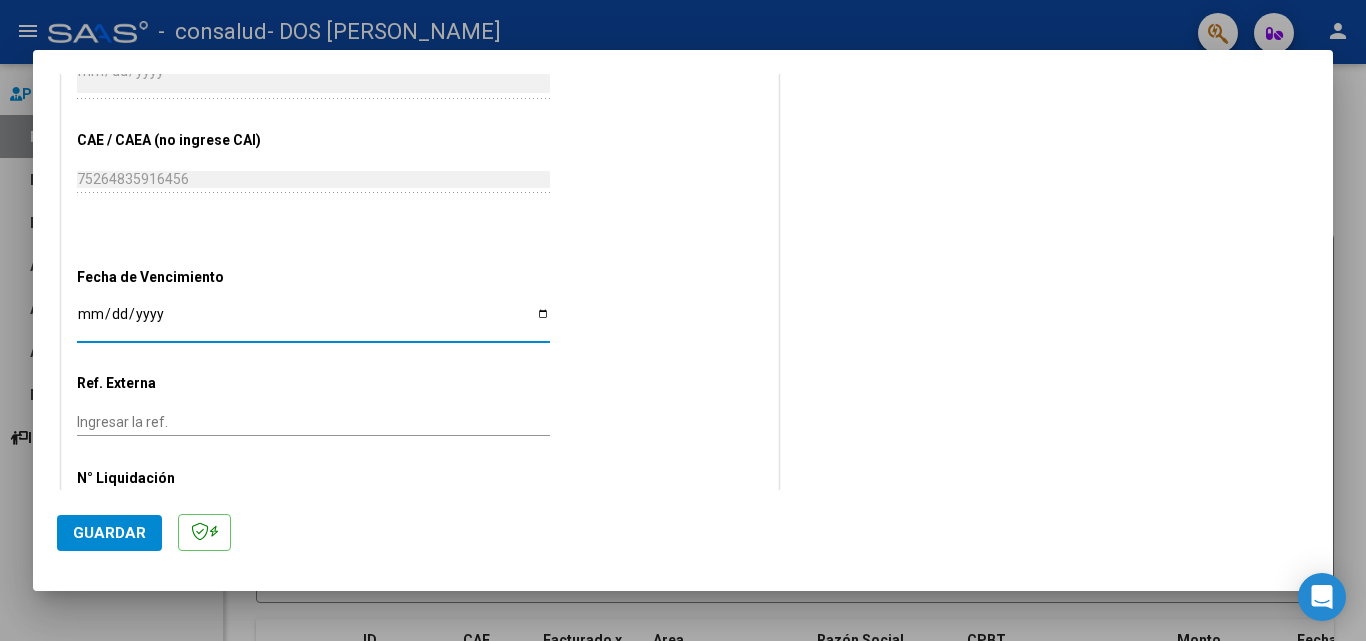type on "[DATE]" 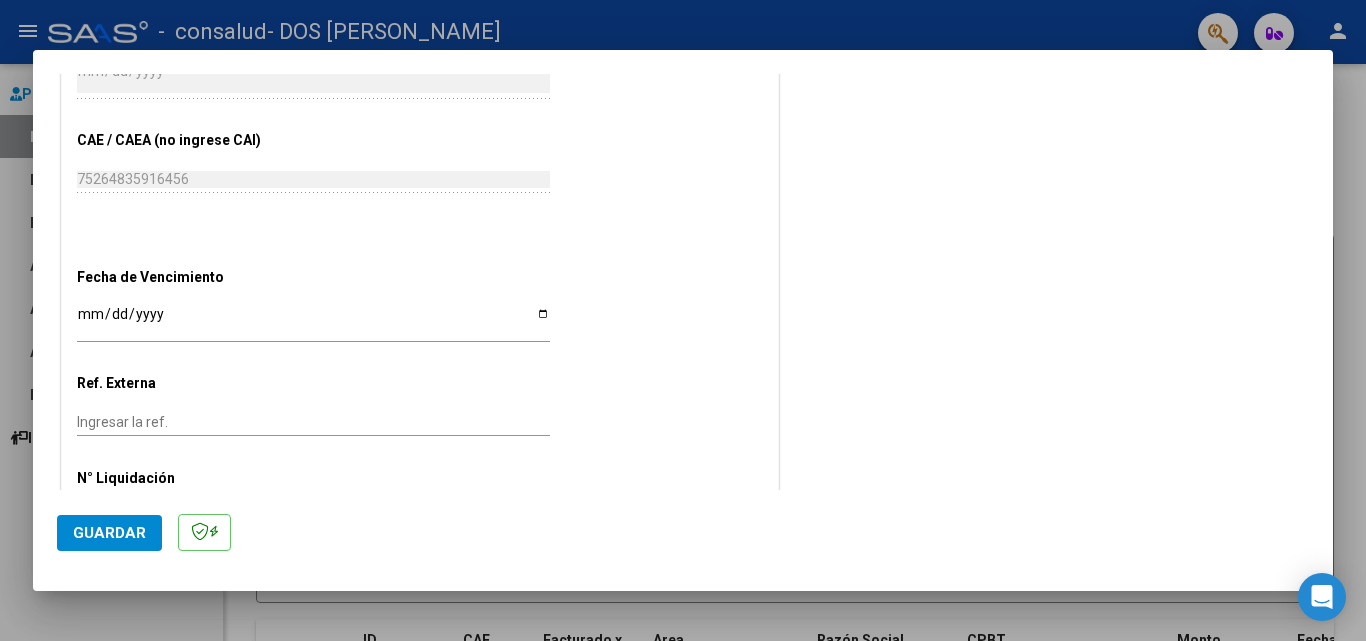 scroll, scrollTop: 1205, scrollLeft: 0, axis: vertical 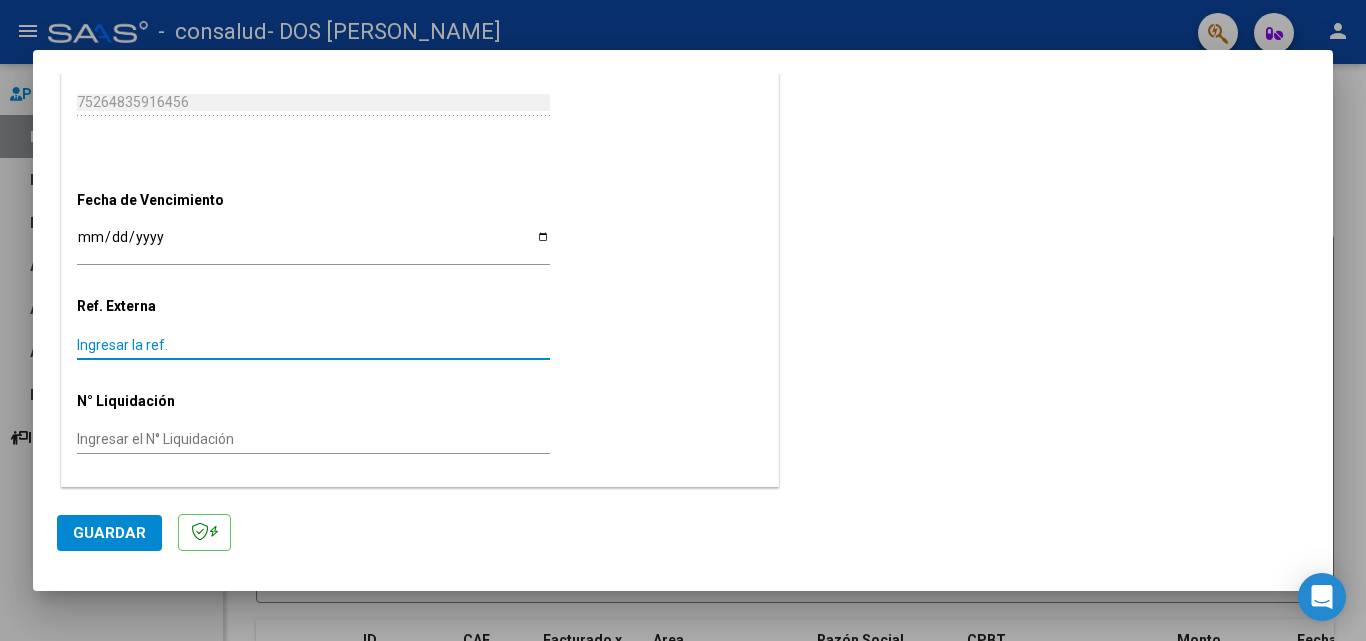 click on "Ingresar la ref." at bounding box center (313, 345) 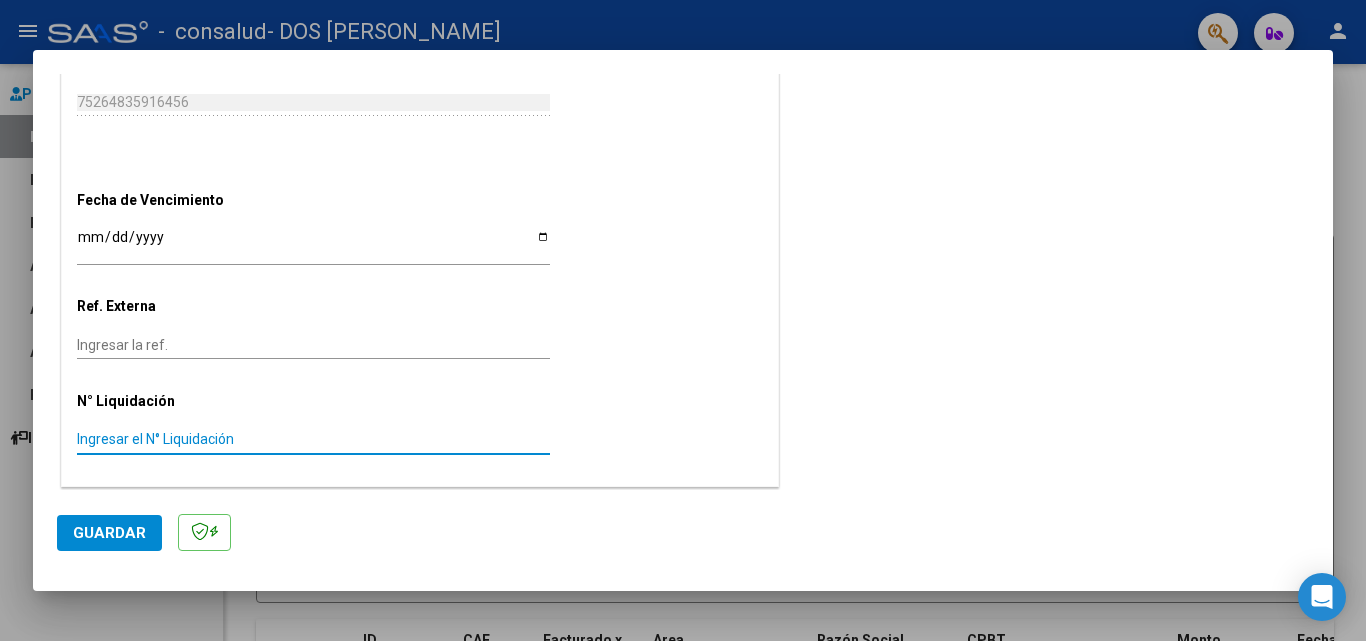 click on "Ingresar el N° Liquidación" at bounding box center [313, 439] 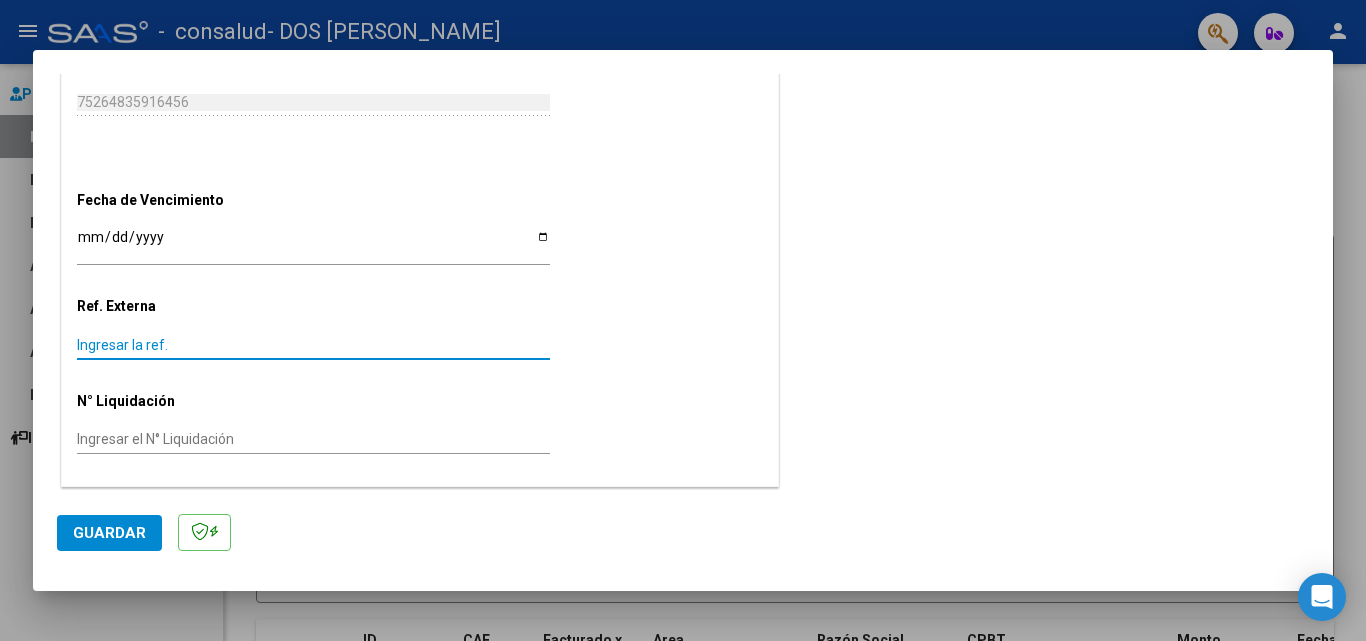 click on "Ingresar la ref." at bounding box center [313, 345] 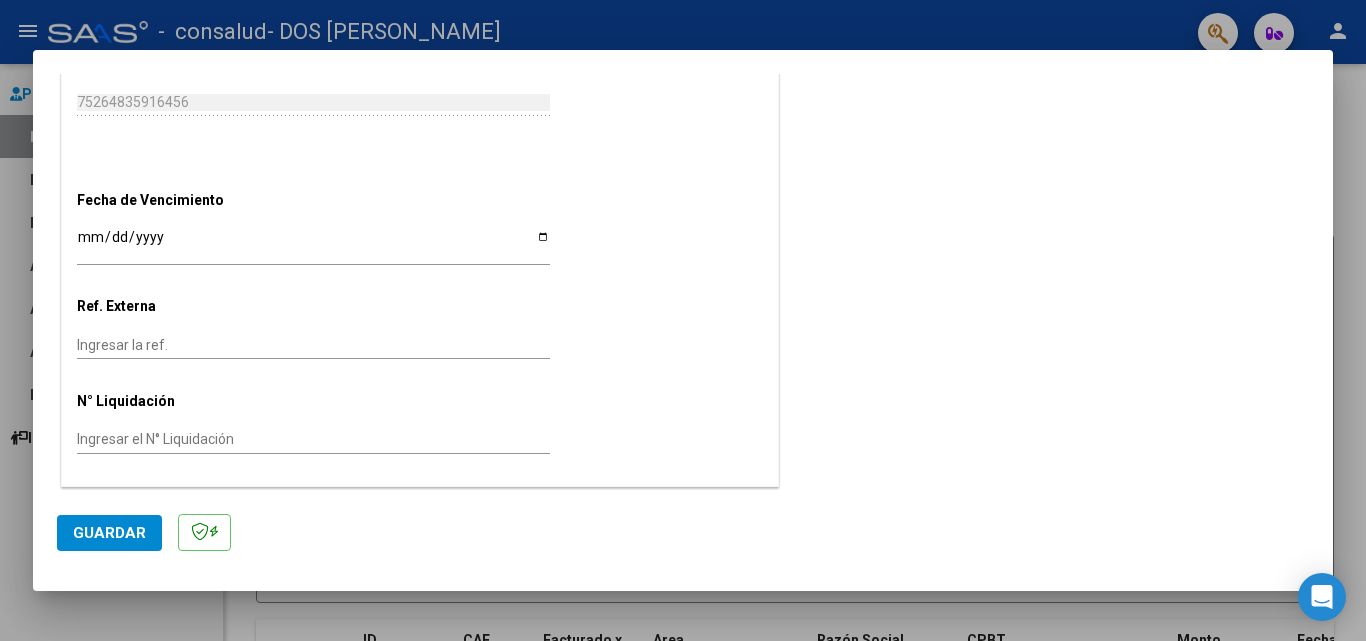 click on "Ingresar el N° Liquidación" 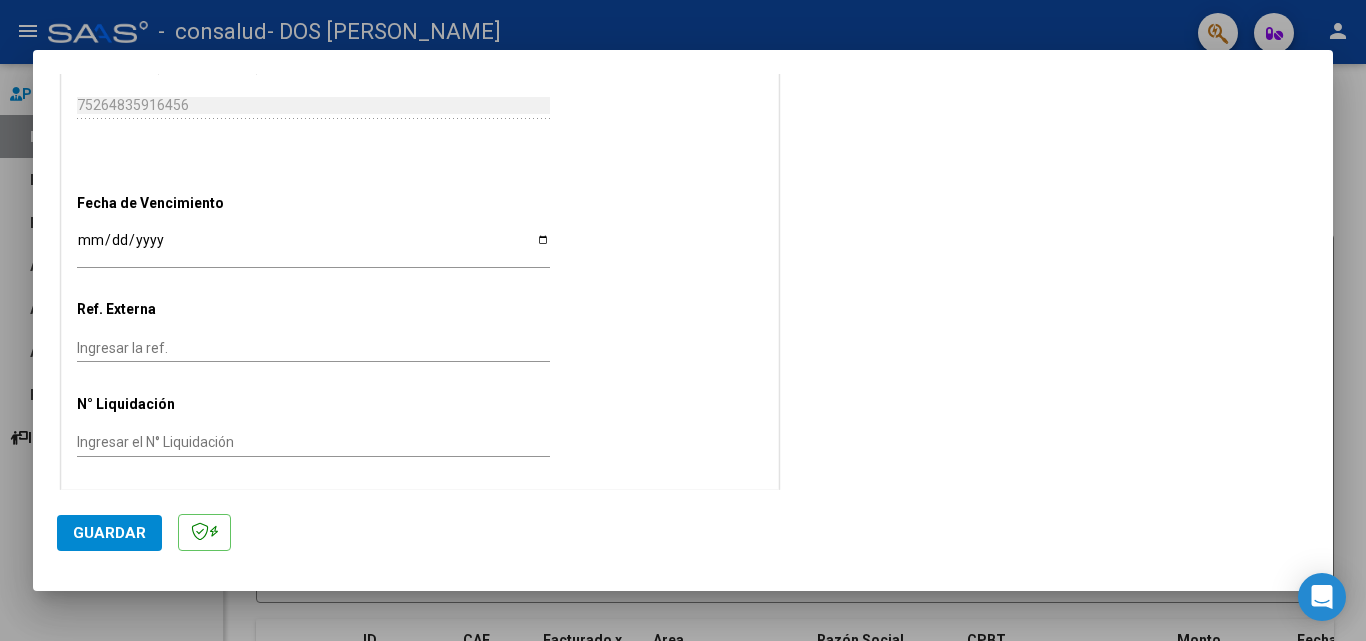 scroll, scrollTop: 1205, scrollLeft: 0, axis: vertical 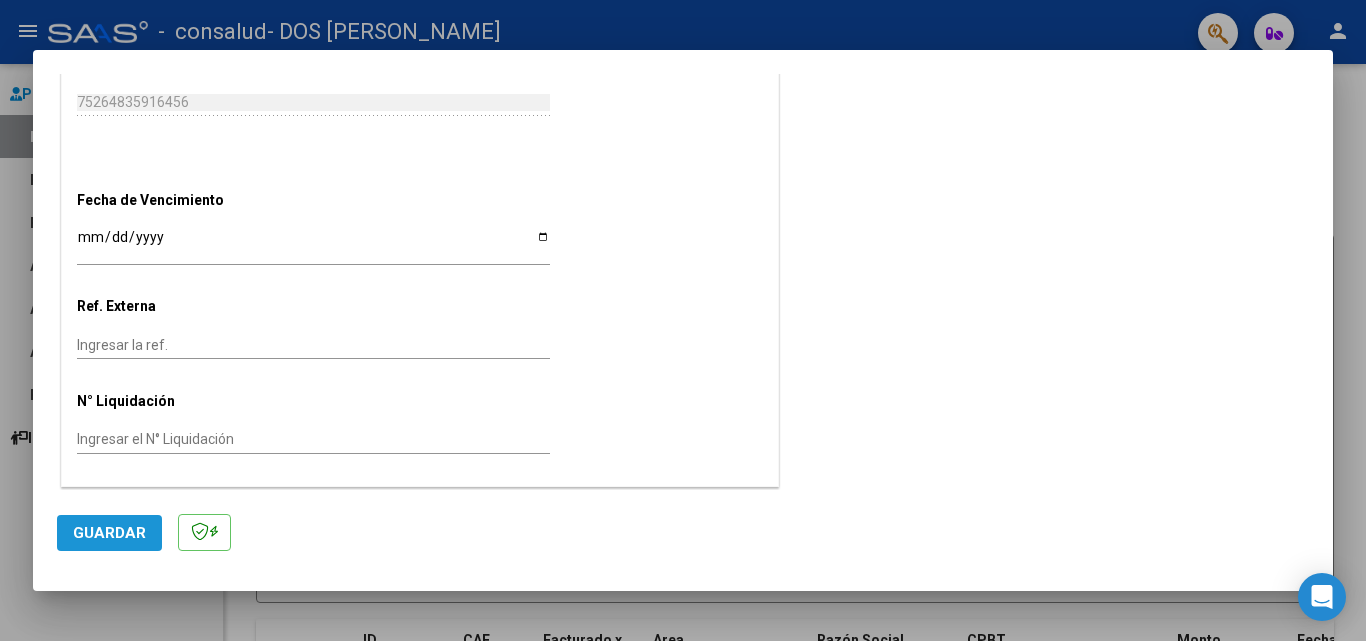 click on "Guardar" 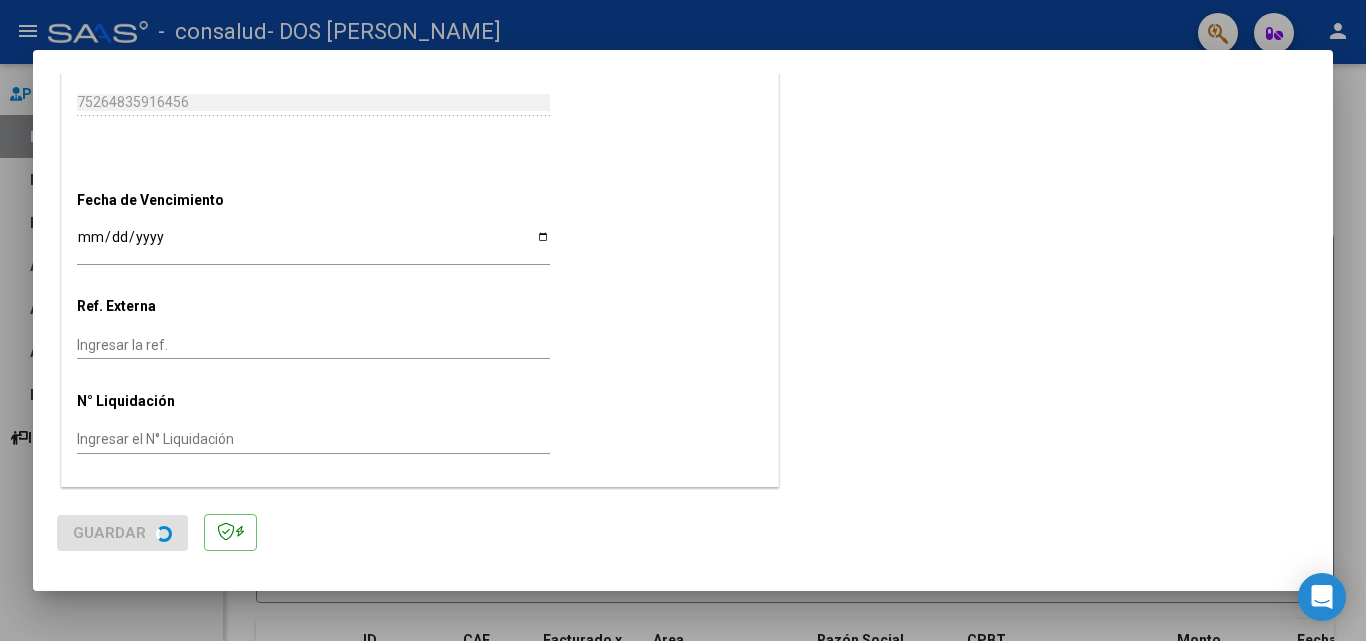 scroll, scrollTop: 0, scrollLeft: 0, axis: both 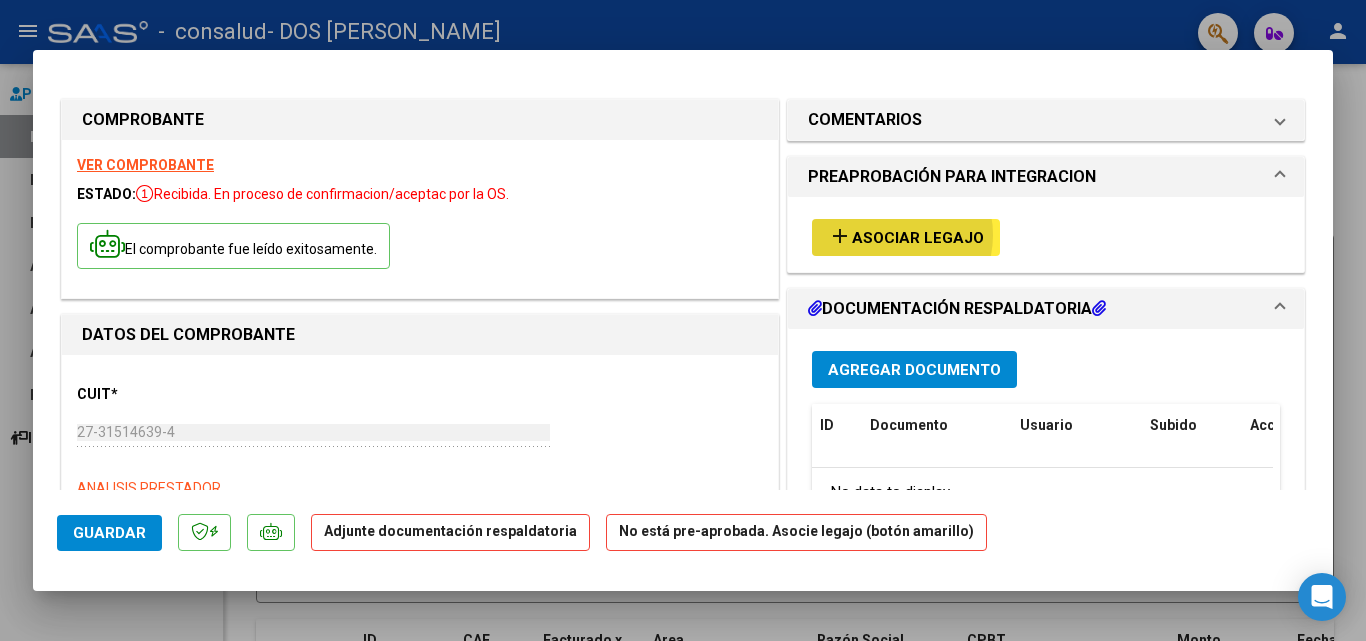 click on "Asociar Legajo" at bounding box center (918, 238) 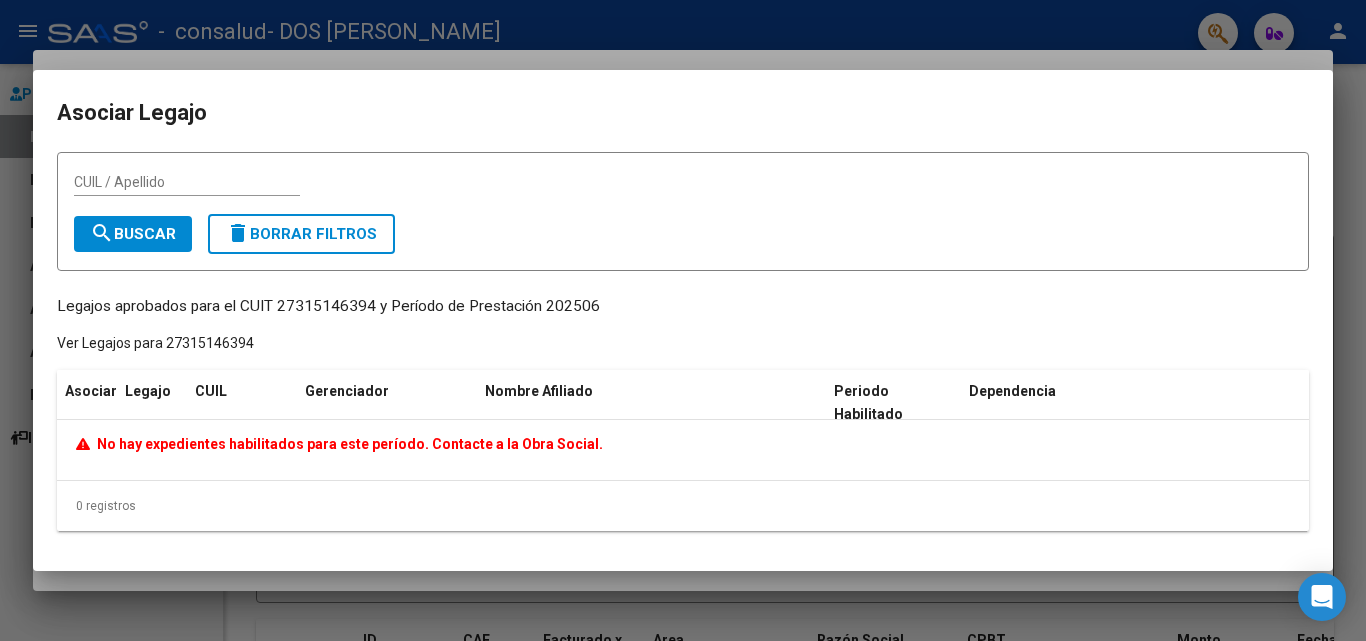 click on "Ver Legajos para 27315146394" 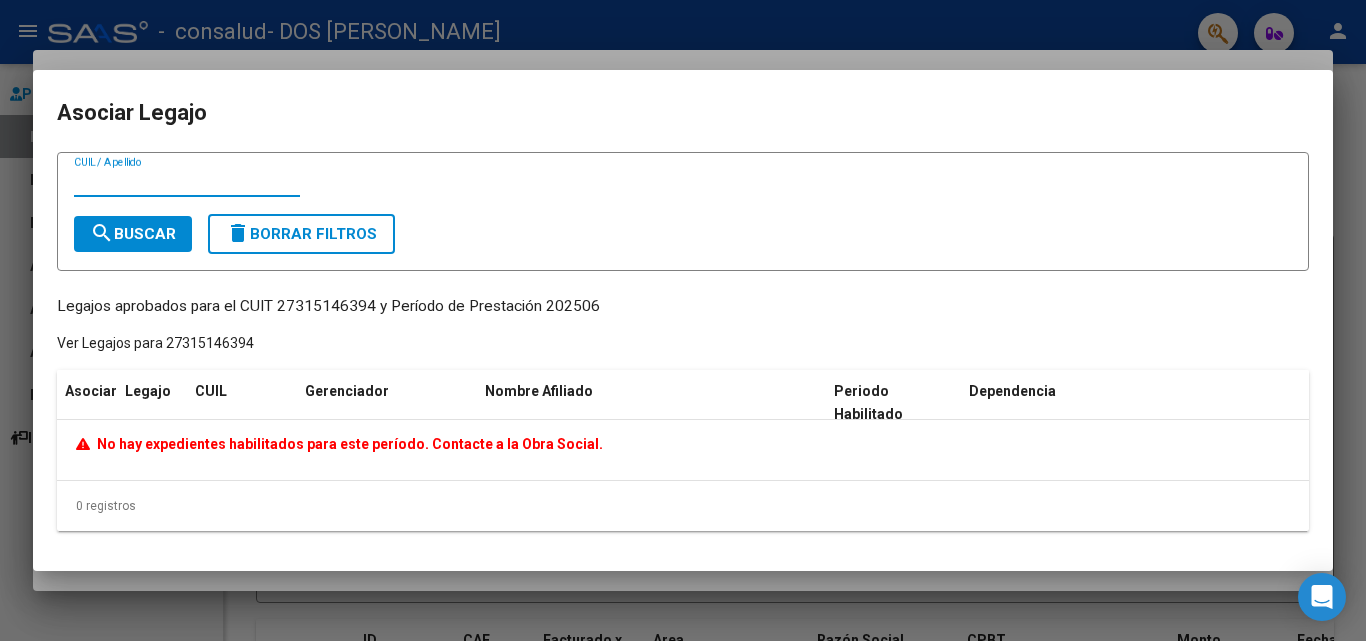 click on "CUIL / Apellido" at bounding box center (187, 182) 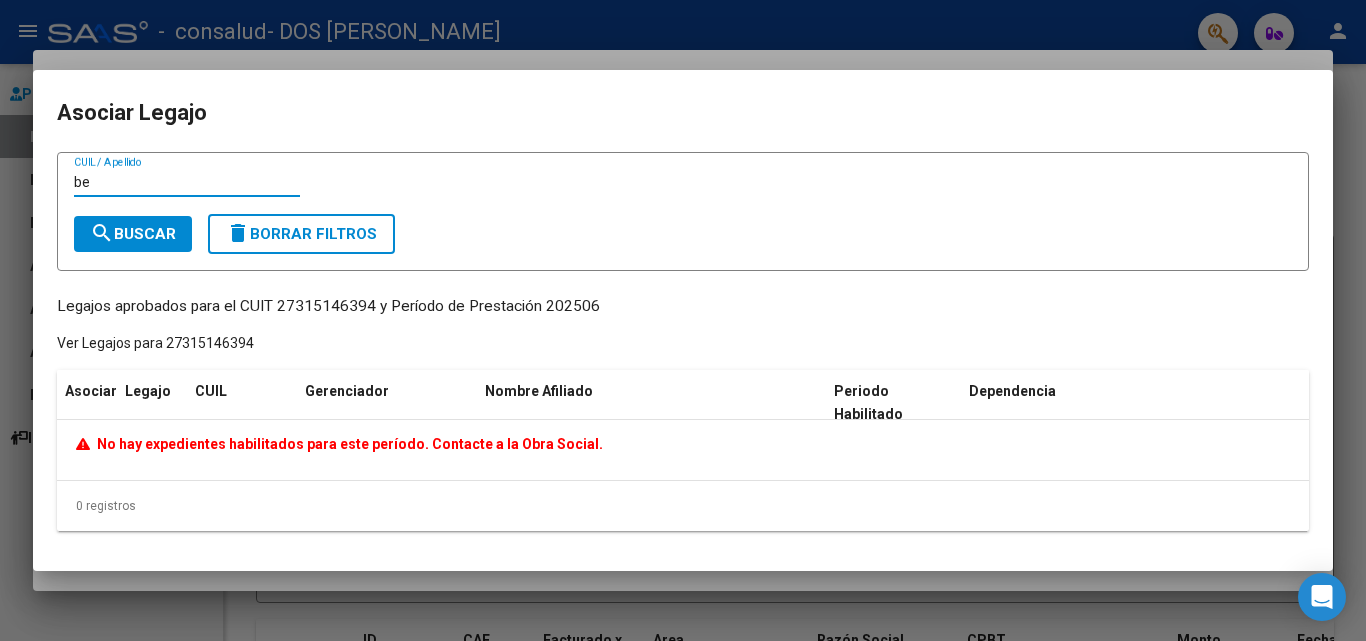 type on "b" 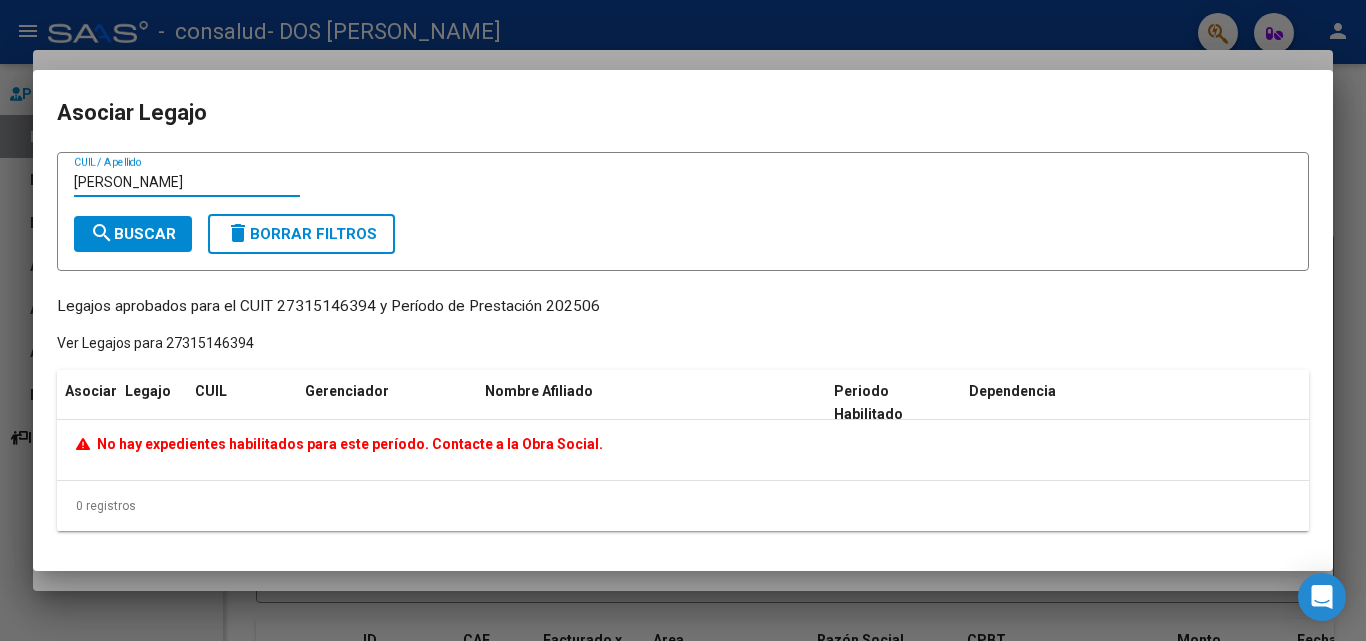 type on "[PERSON_NAME]" 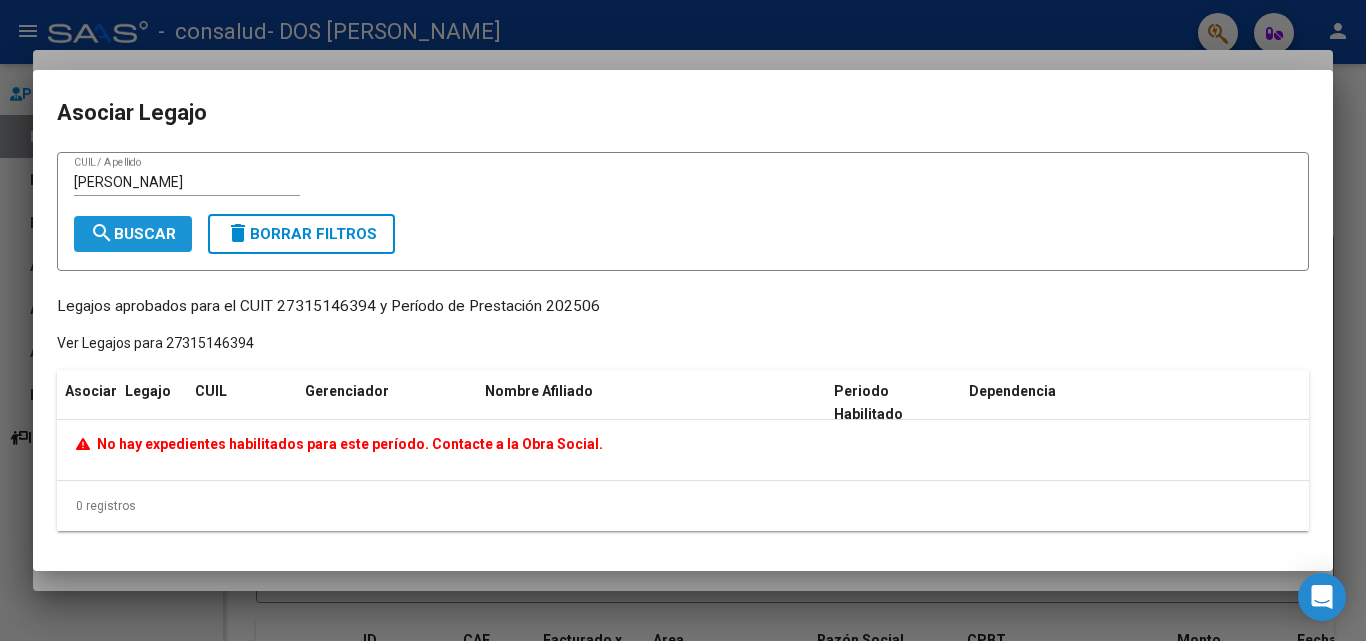 click on "search  Buscar" at bounding box center [133, 234] 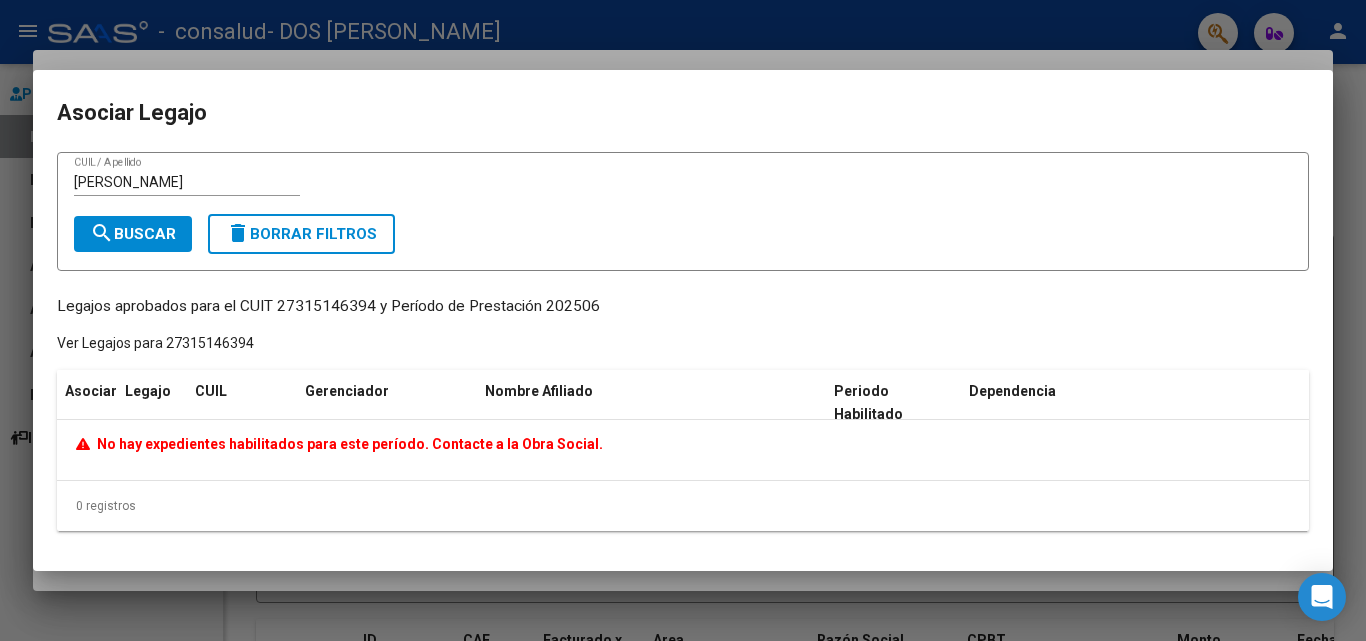 click on "Ver Legajos para 27315146394" 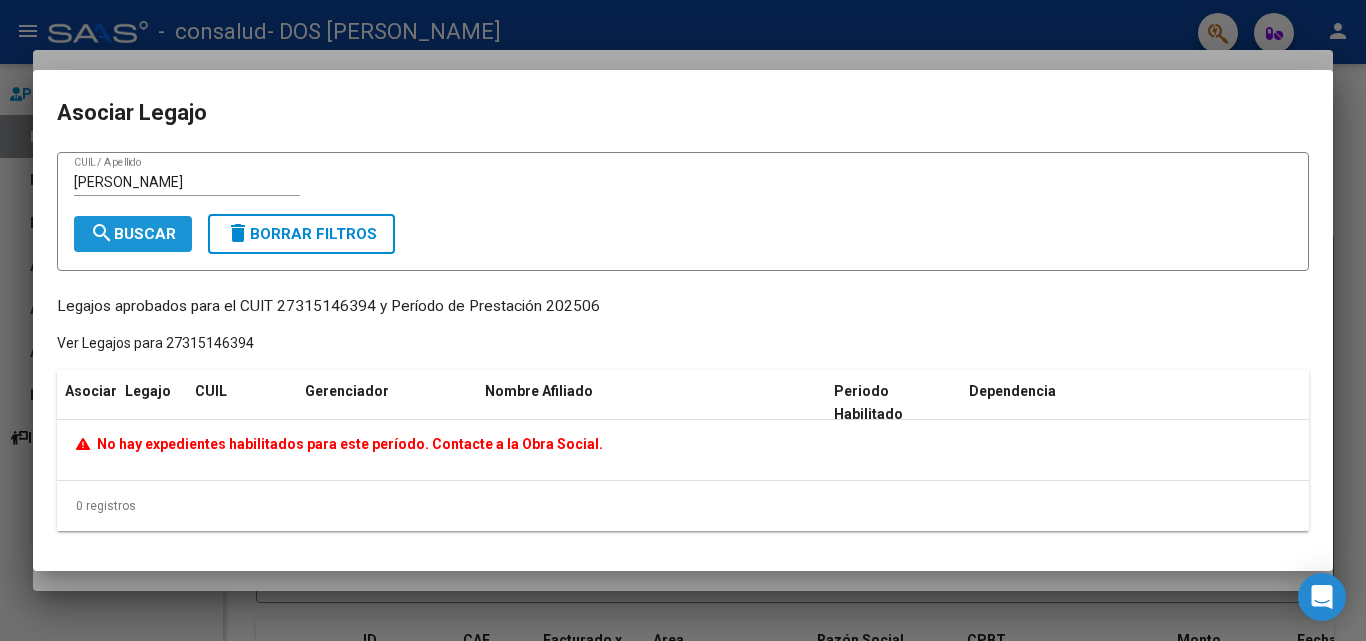 click on "search  Buscar" at bounding box center [133, 234] 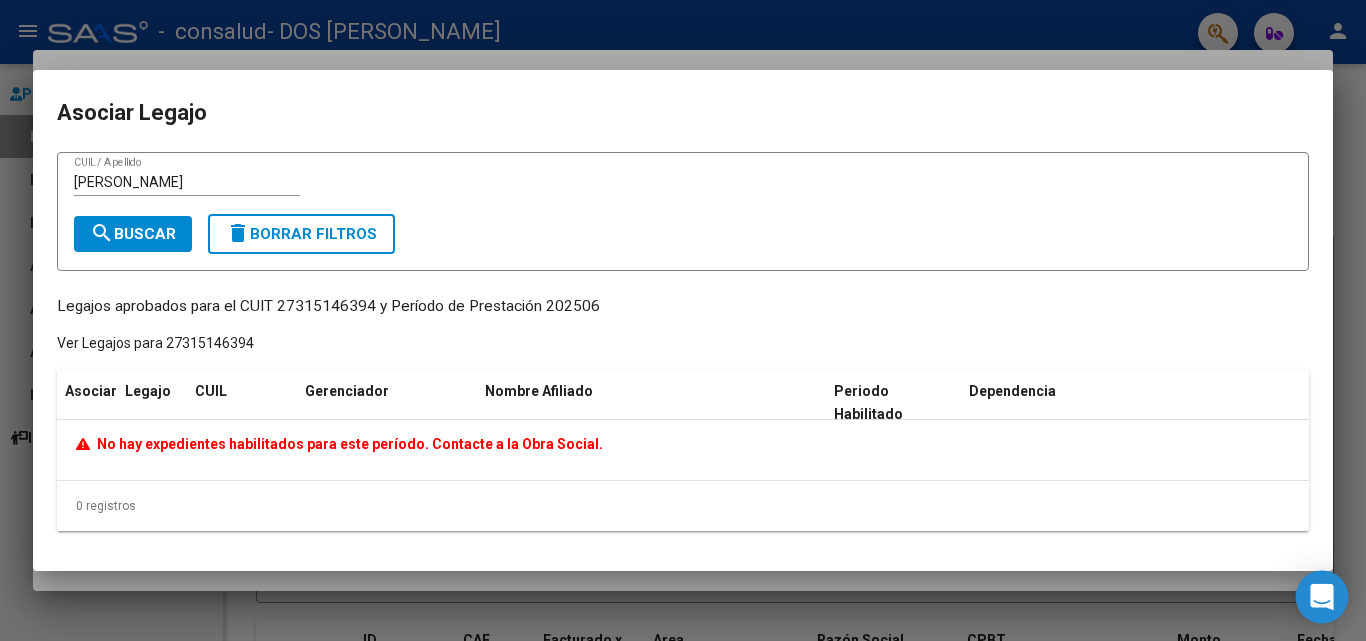 click 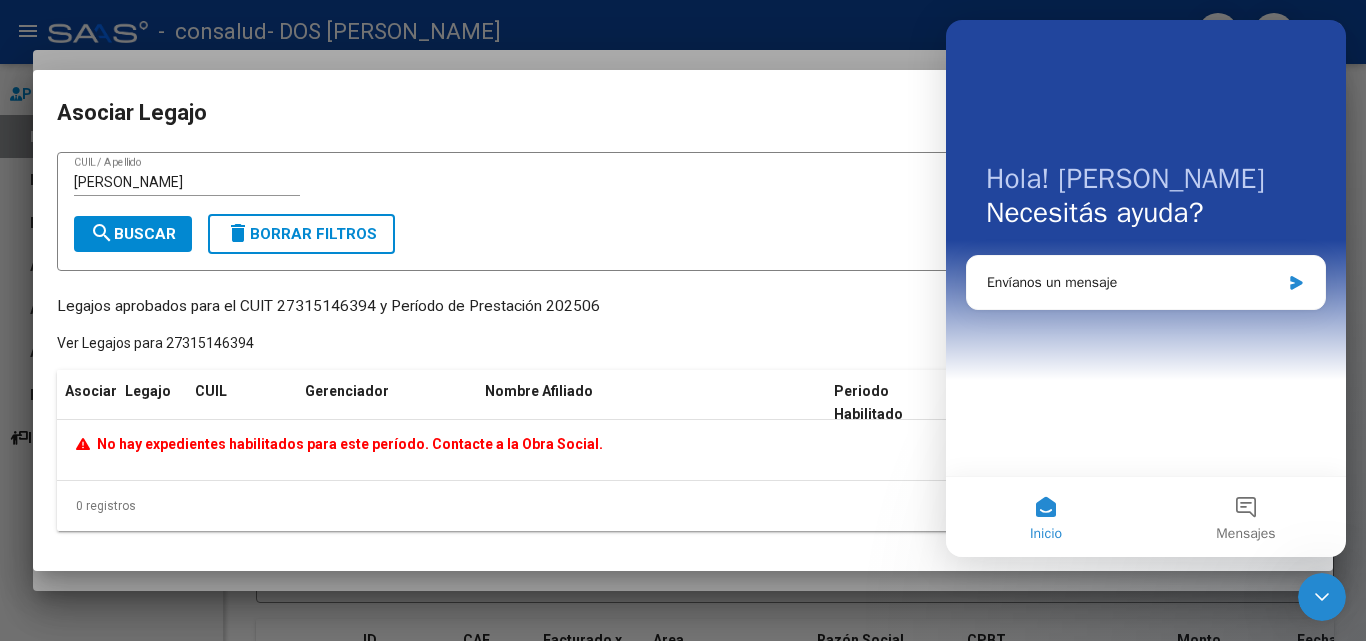 scroll, scrollTop: 0, scrollLeft: 0, axis: both 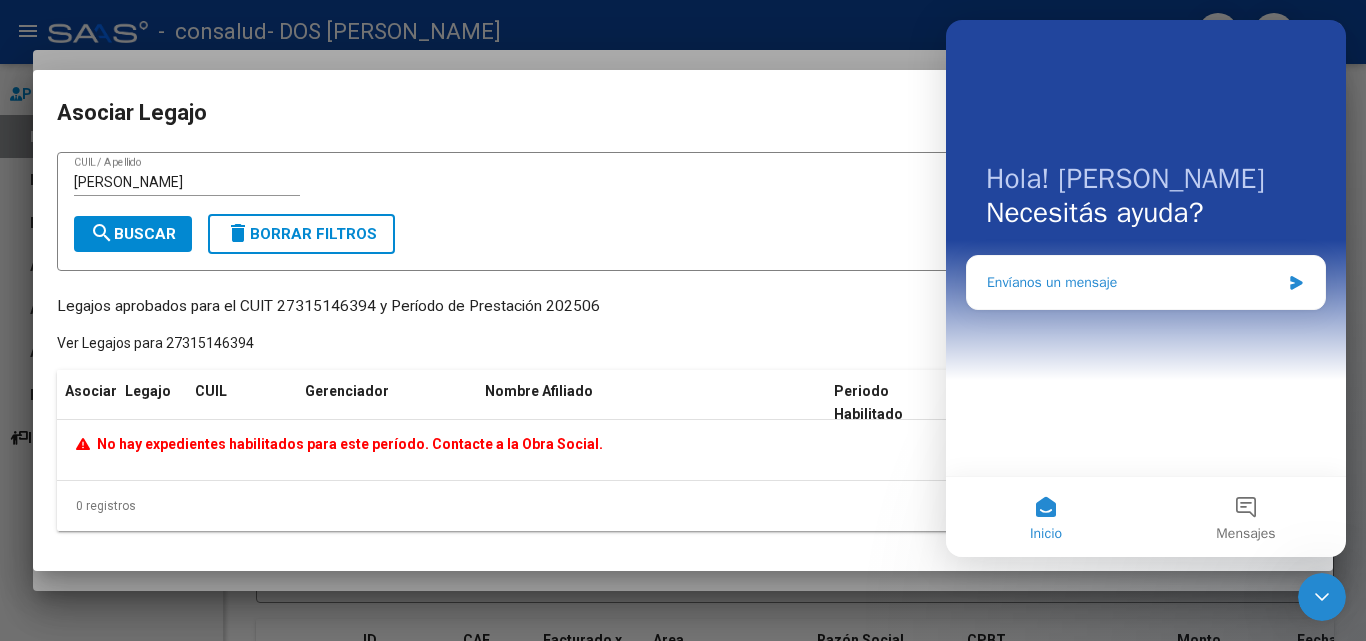 click 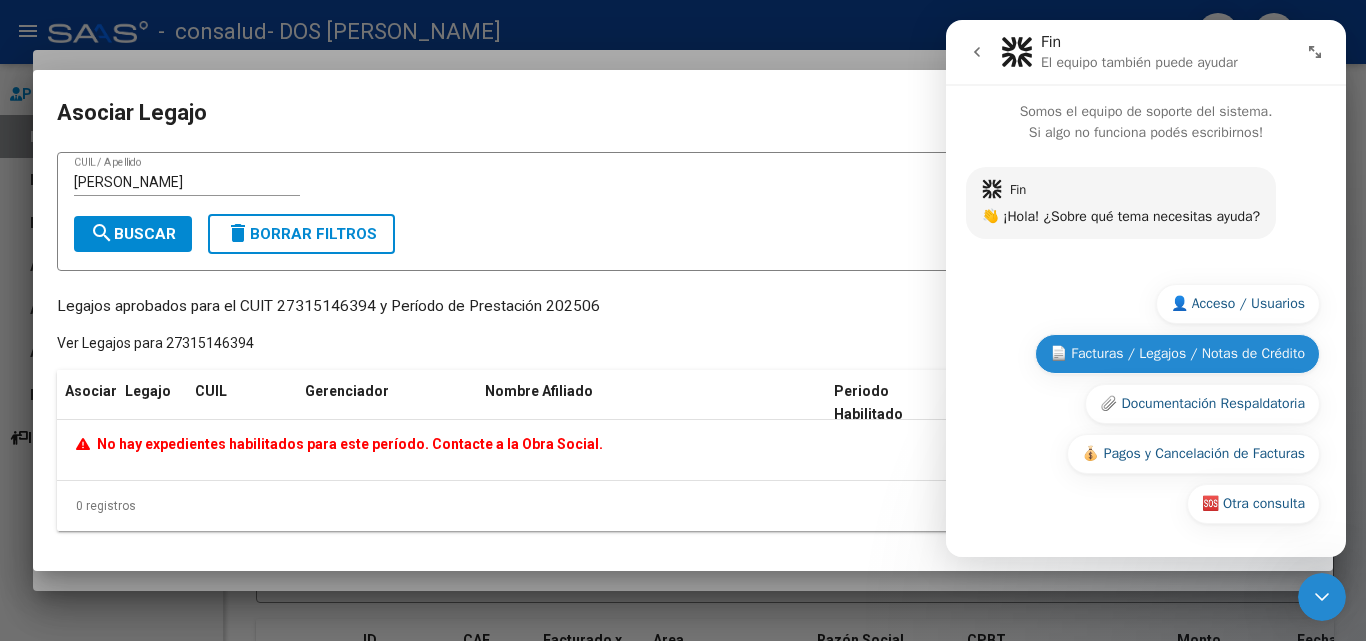 click on "📄 Facturas / Legajos / Notas de Crédito" at bounding box center (1177, 354) 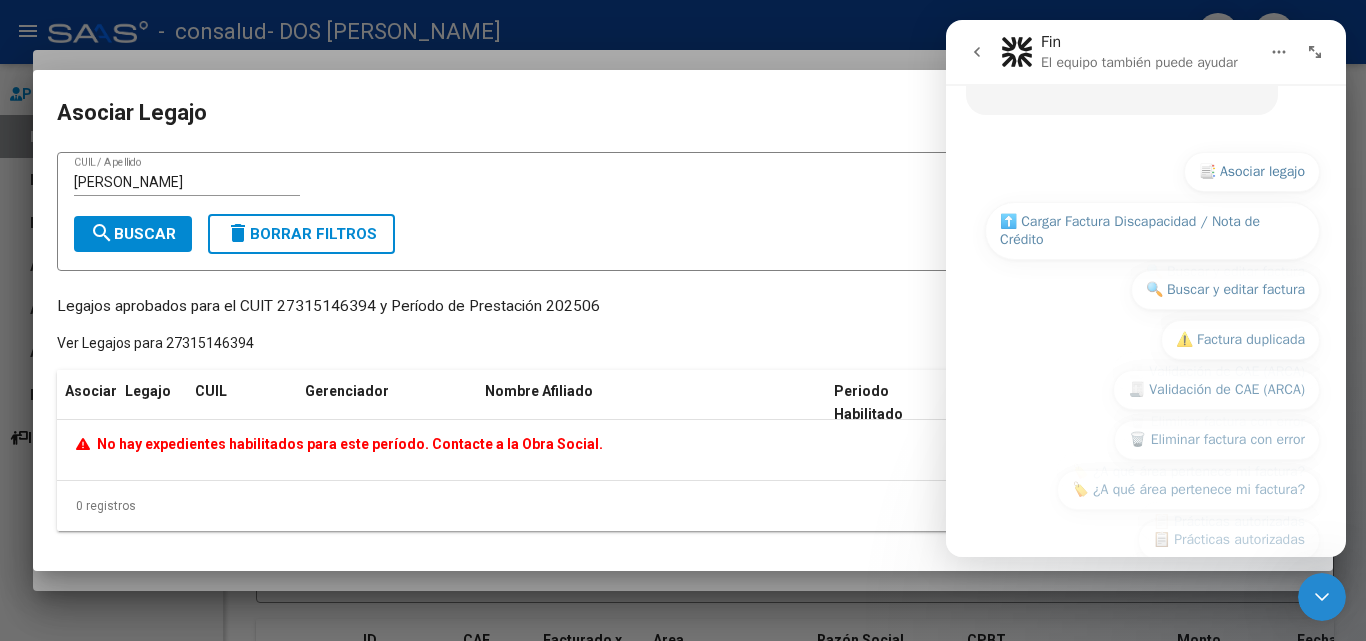 scroll, scrollTop: 416, scrollLeft: 0, axis: vertical 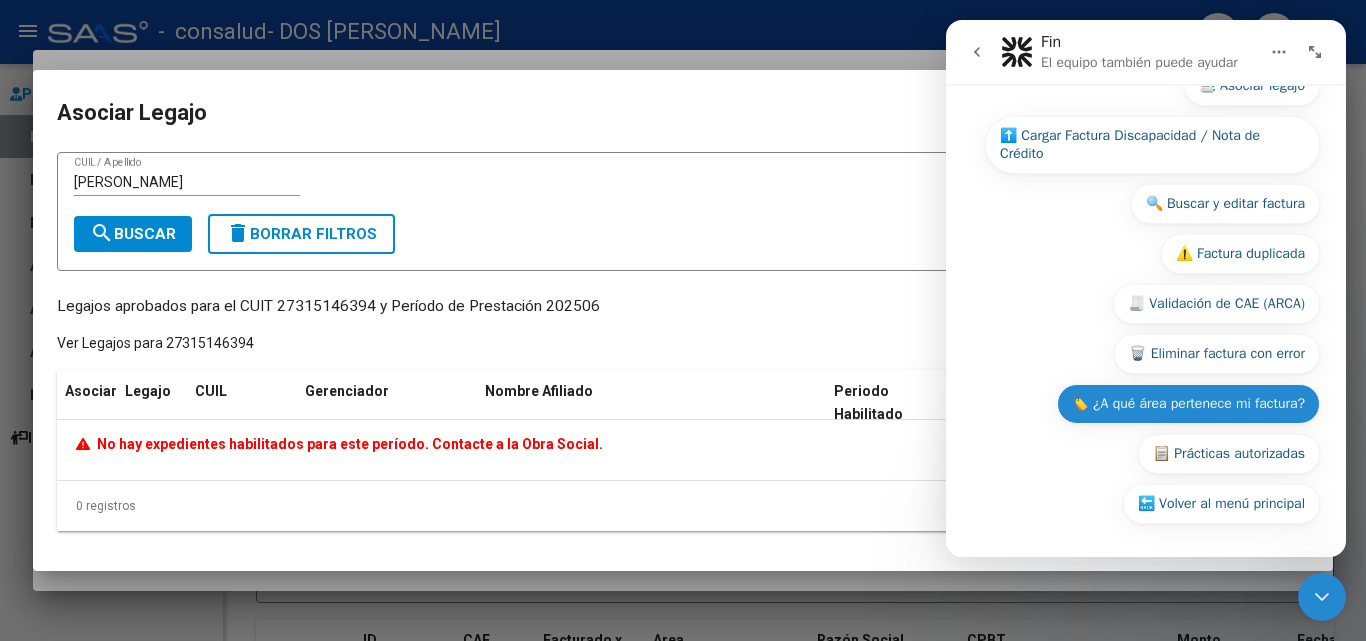click on "🏷️ ¿A qué área pertenece mi factura?" at bounding box center [1188, 404] 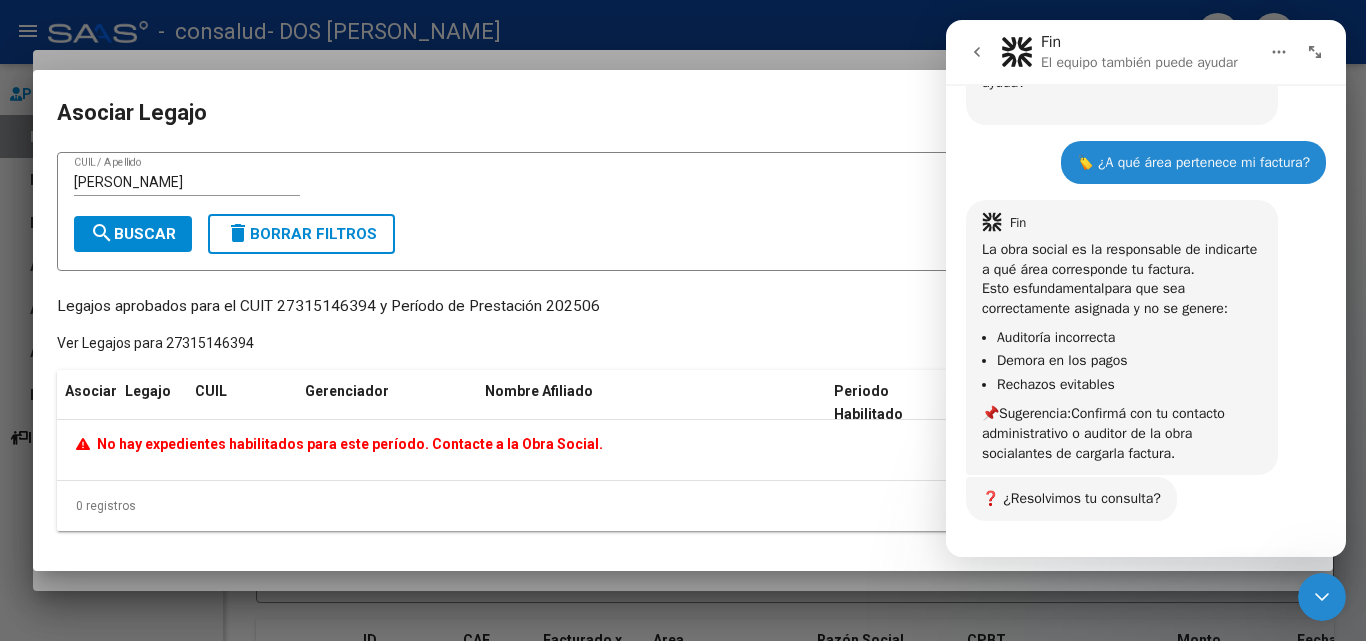 scroll, scrollTop: 494, scrollLeft: 0, axis: vertical 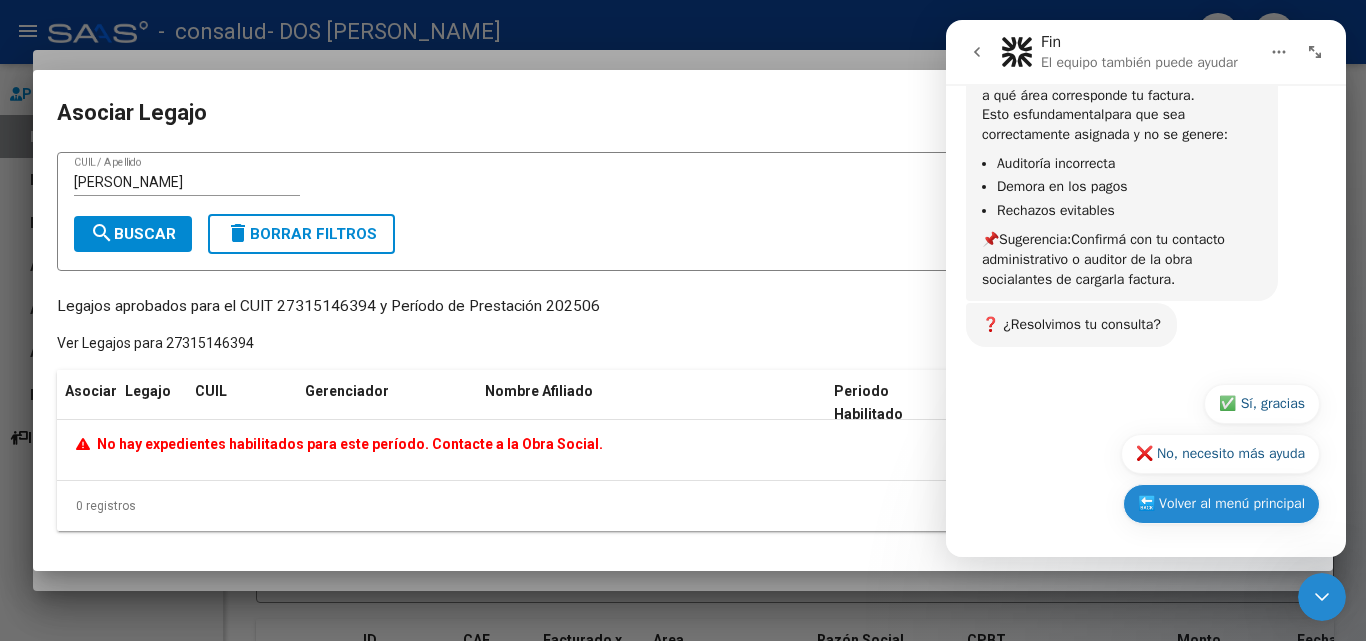 click on "🔙 Volver al menú principal" at bounding box center (1221, 504) 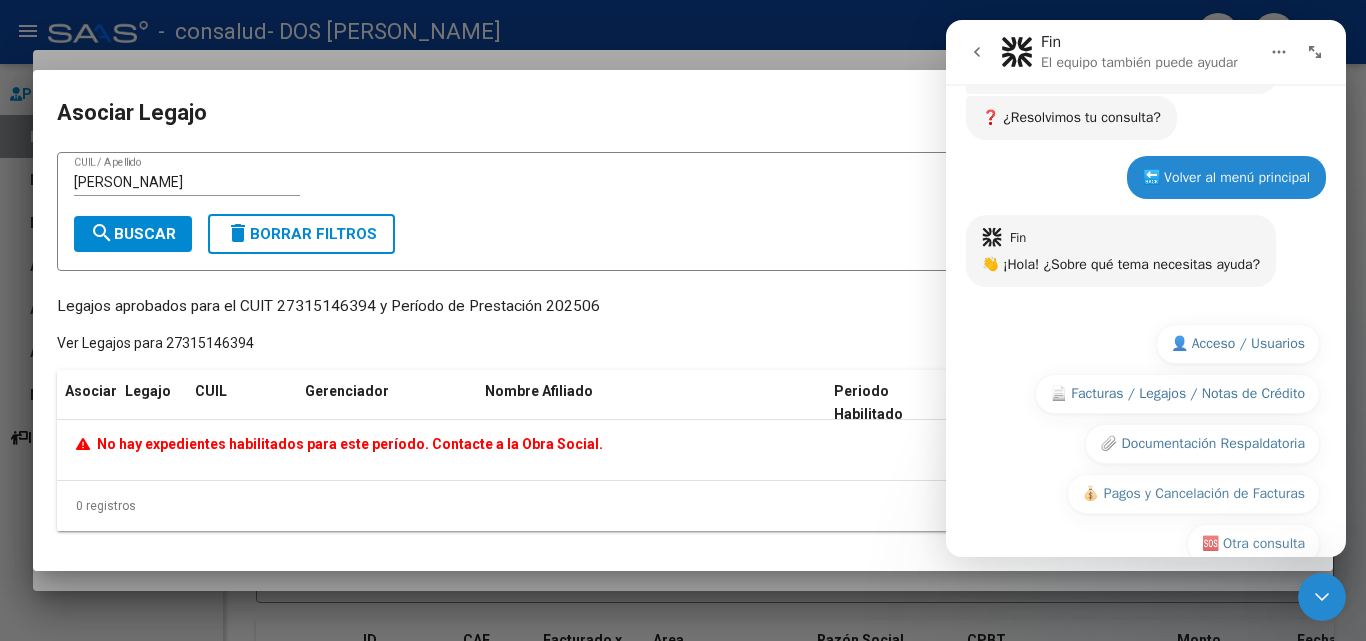 scroll, scrollTop: 741, scrollLeft: 0, axis: vertical 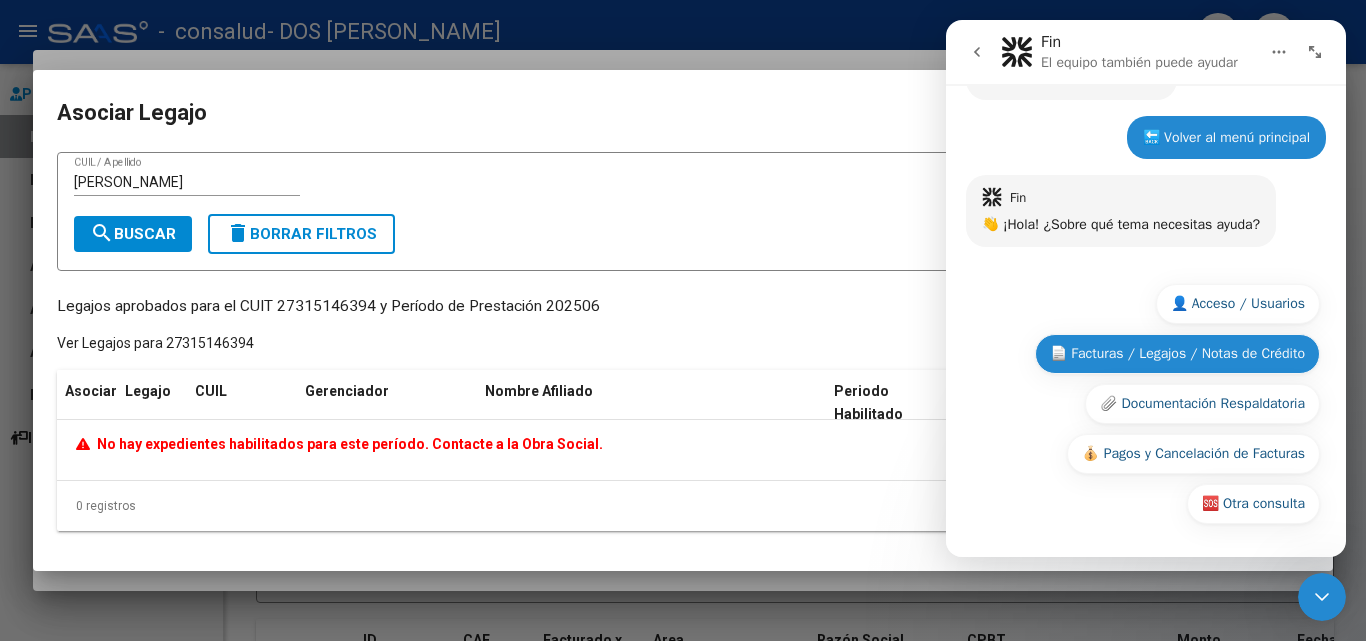 click on "📄 Facturas / Legajos / Notas de Crédito" at bounding box center (1177, 354) 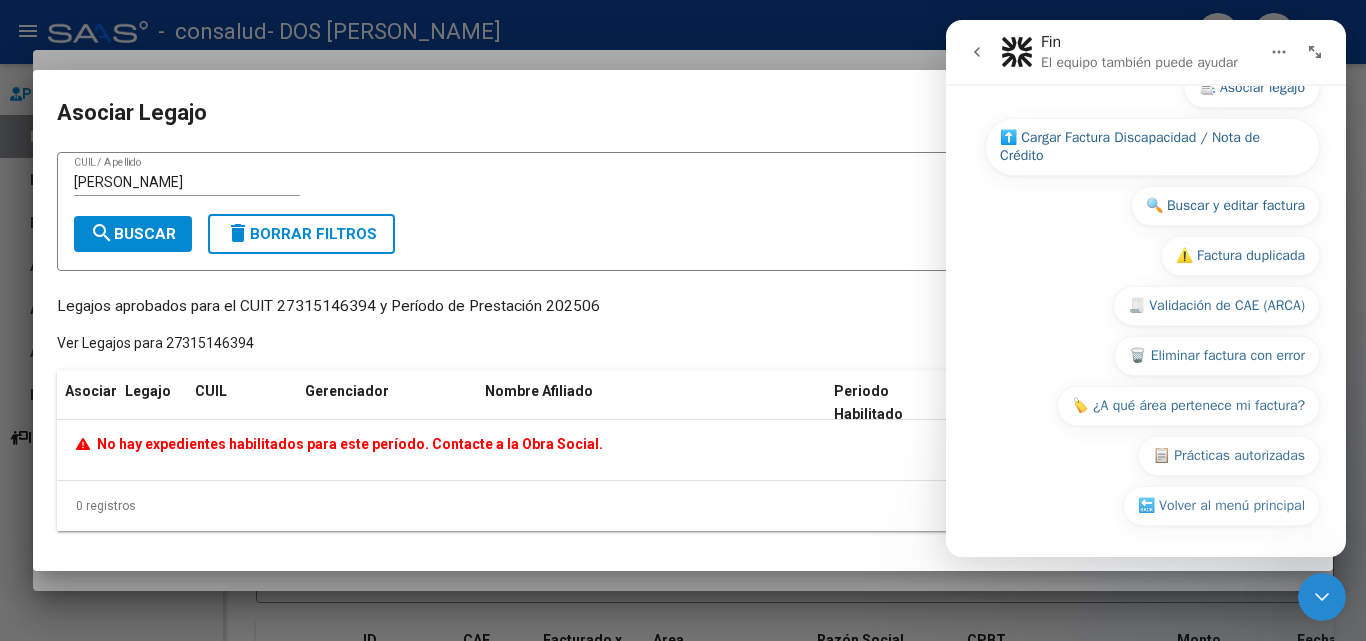 scroll, scrollTop: 1165, scrollLeft: 0, axis: vertical 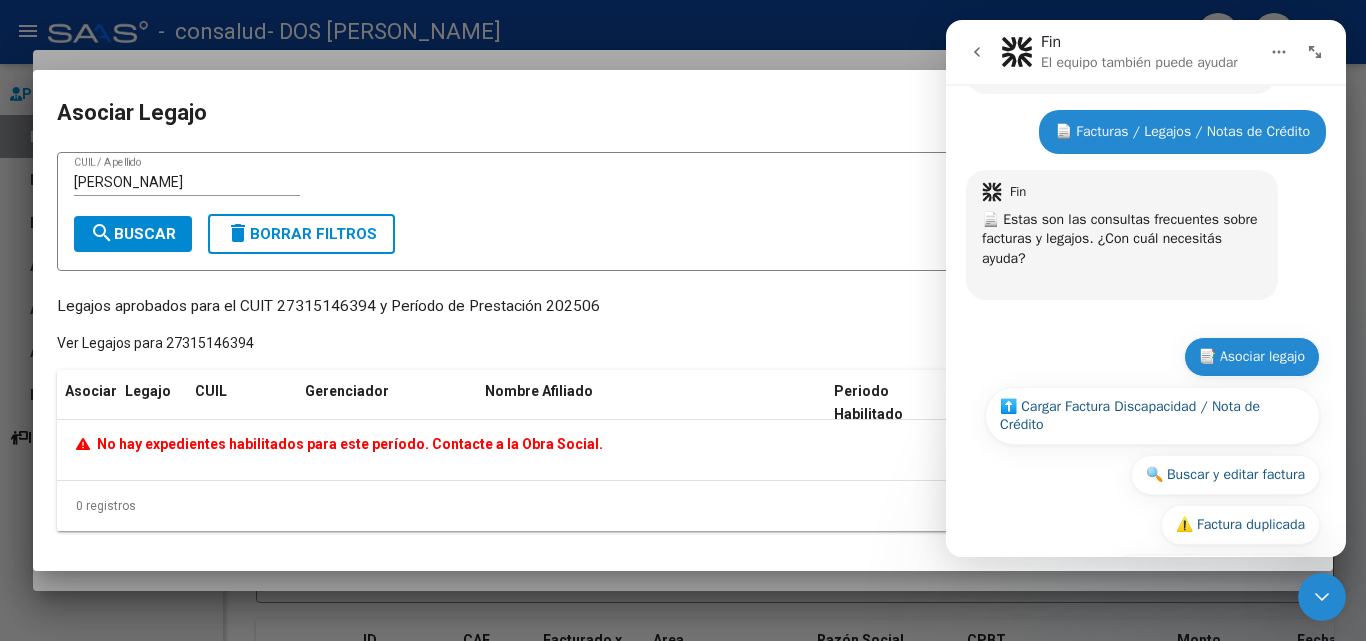 click on "📑 Asociar legajo" at bounding box center (1252, 357) 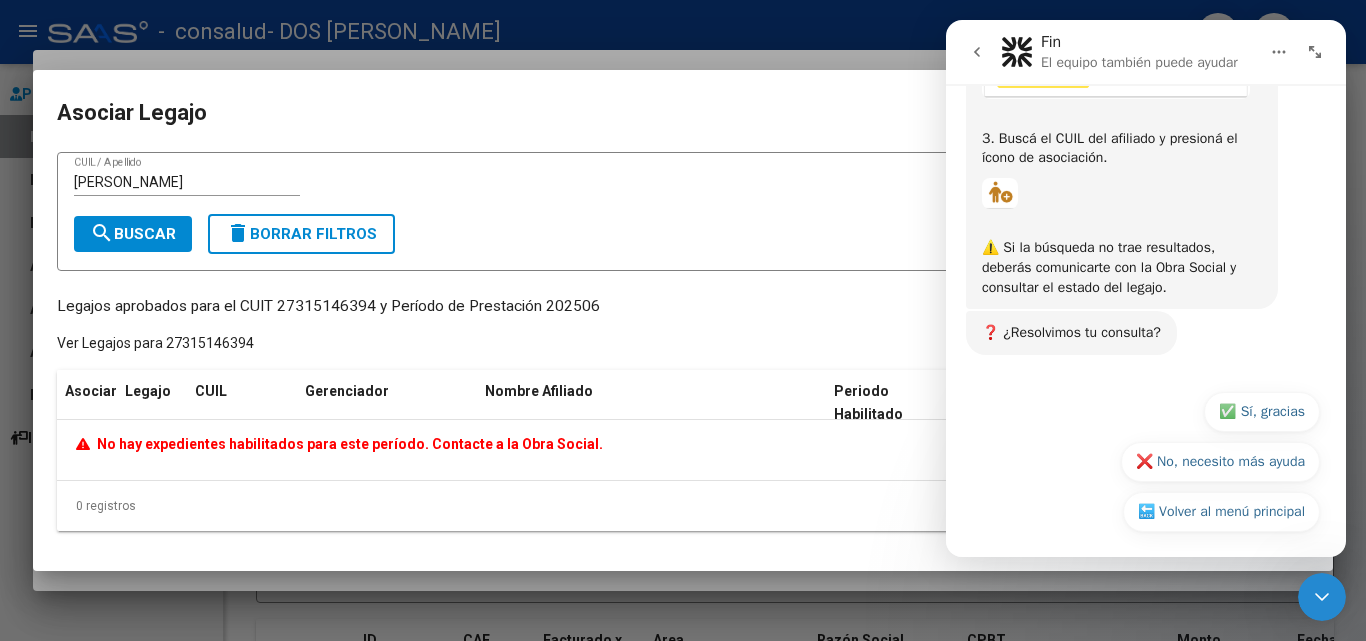 scroll, scrollTop: 1575, scrollLeft: 0, axis: vertical 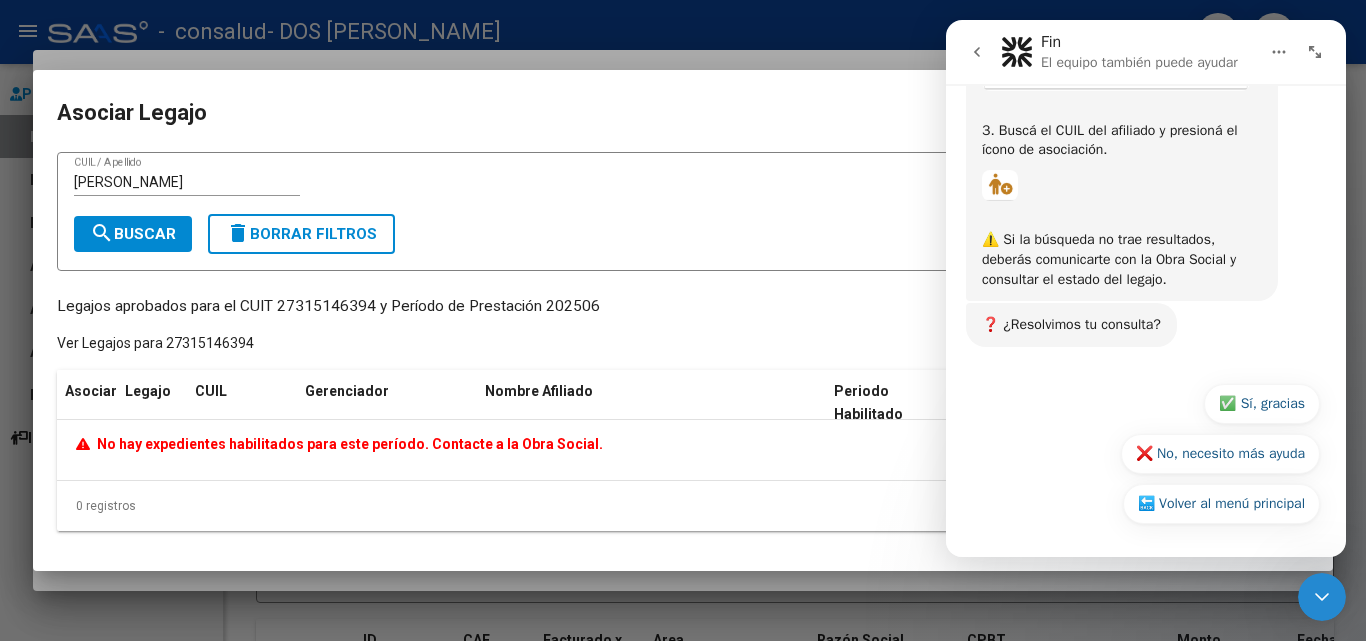 click on "Periodo Habilitado" 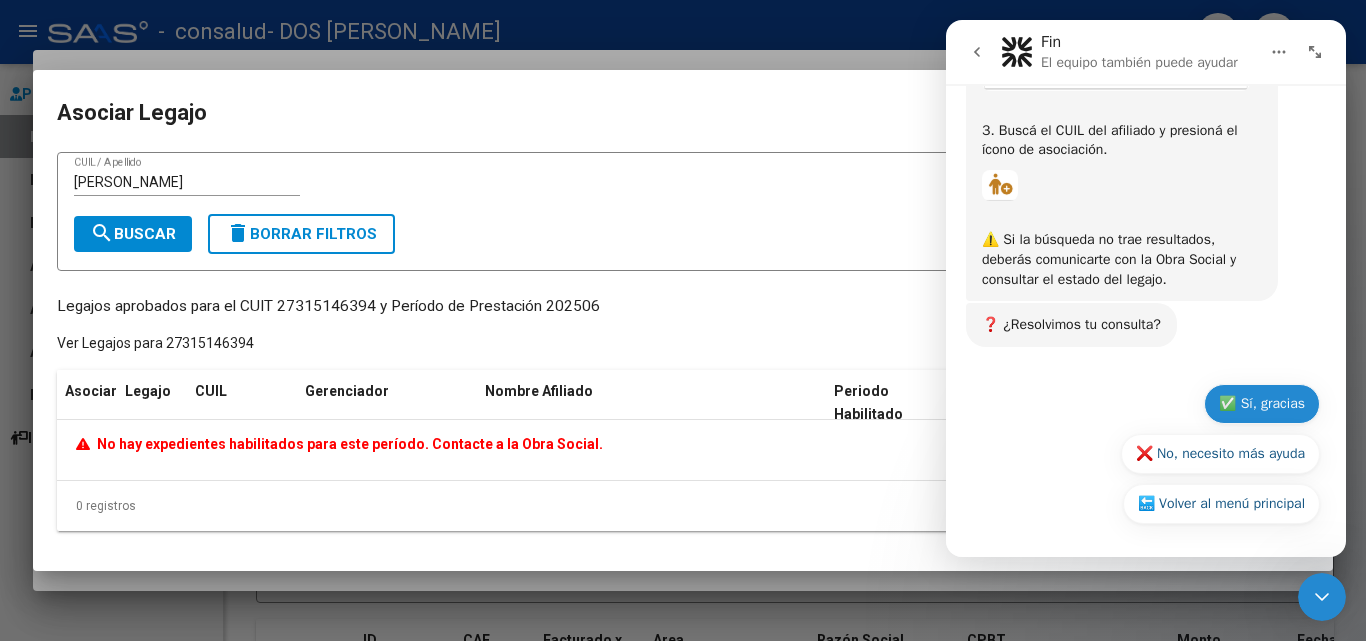 click on "✅ Sí, gracias" at bounding box center [1262, 404] 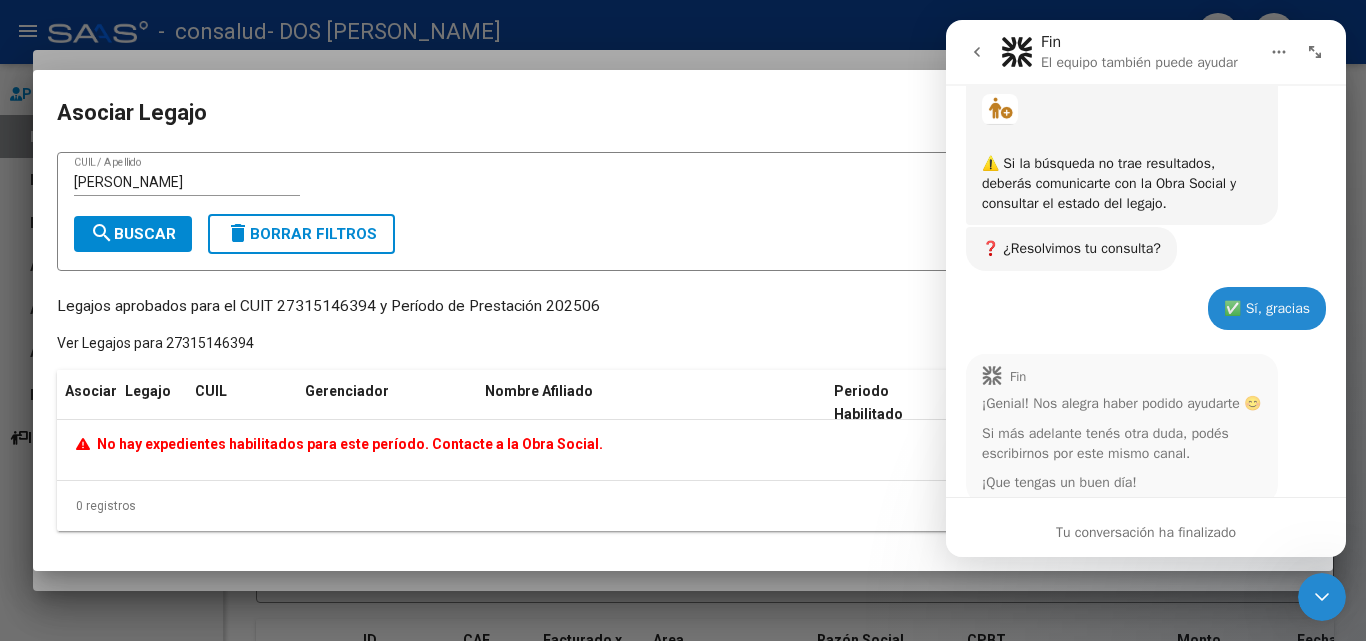 scroll, scrollTop: 1711, scrollLeft: 0, axis: vertical 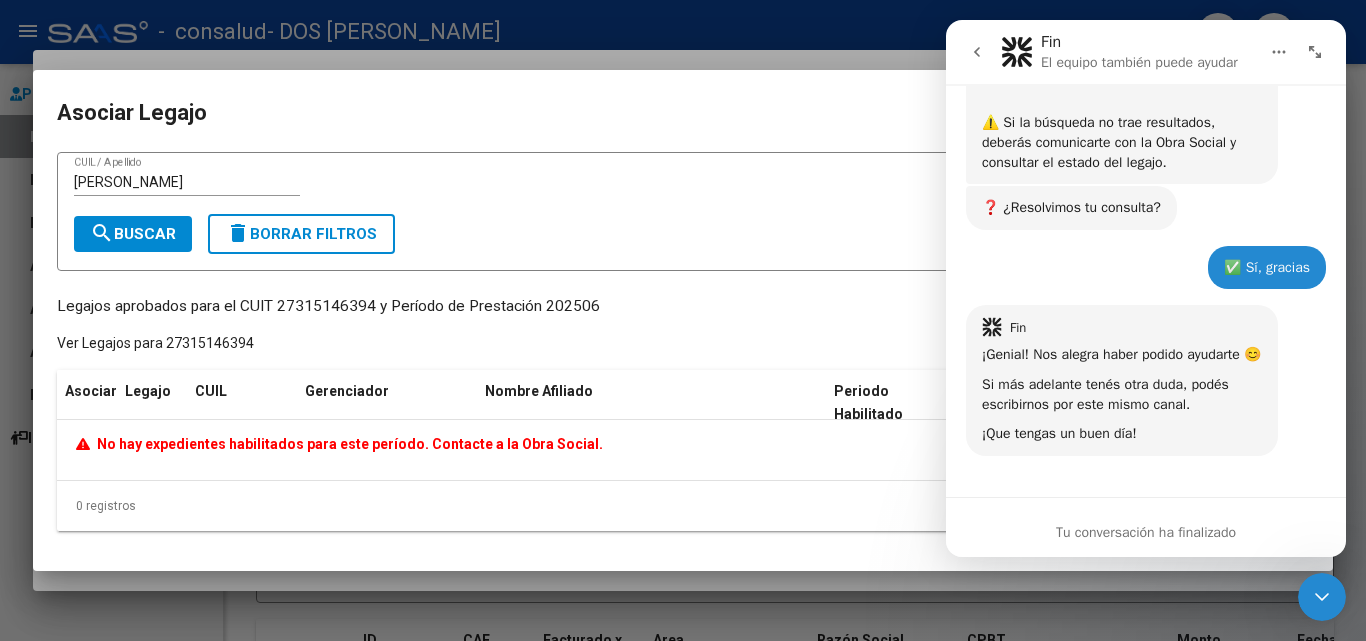 click on "[PERSON_NAME] CUIL / Apellido search  Buscar  delete  Borrar Filtros  Legajos aprobados para el CUIT 27315146394 y Período de Prestación 202506  Ver Legajos para 27315146394 Asociar Legajo CUIL Gerenciador Nombre Afiliado Periodo Habilitado Dependencia     No hay expedientes habilitados para este período. Contacte a la Obra Social.  0 registros   1" at bounding box center (683, 342) 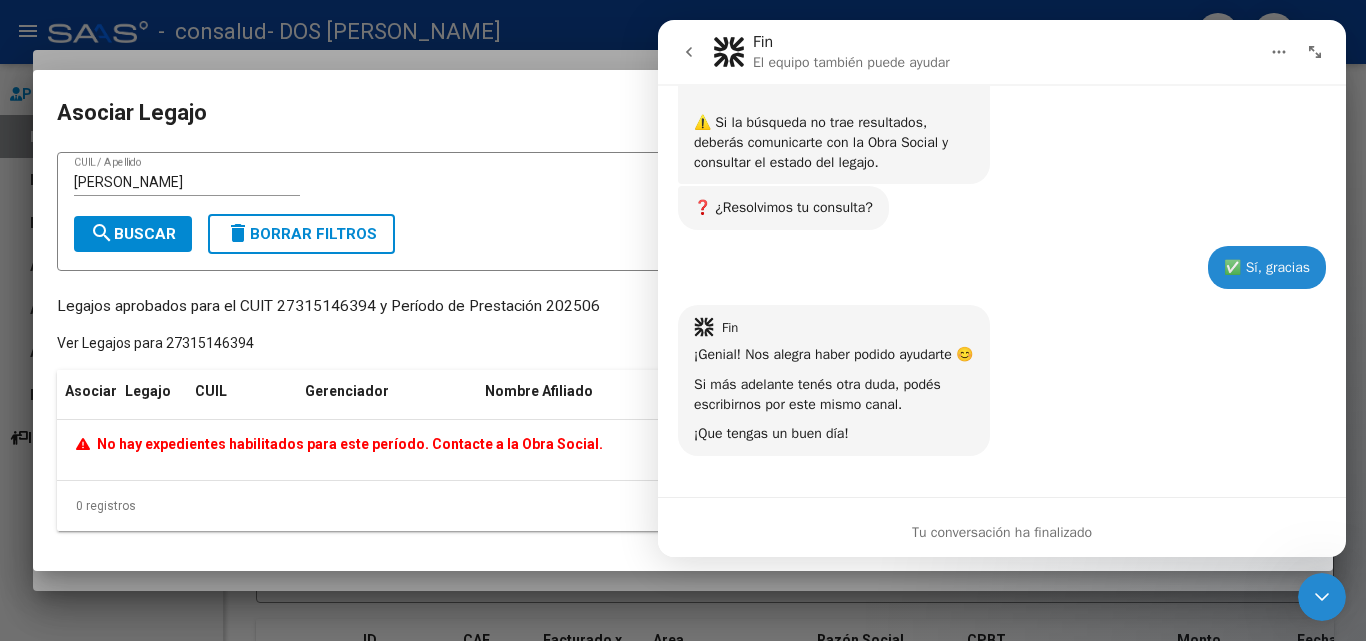 scroll, scrollTop: 1455, scrollLeft: 0, axis: vertical 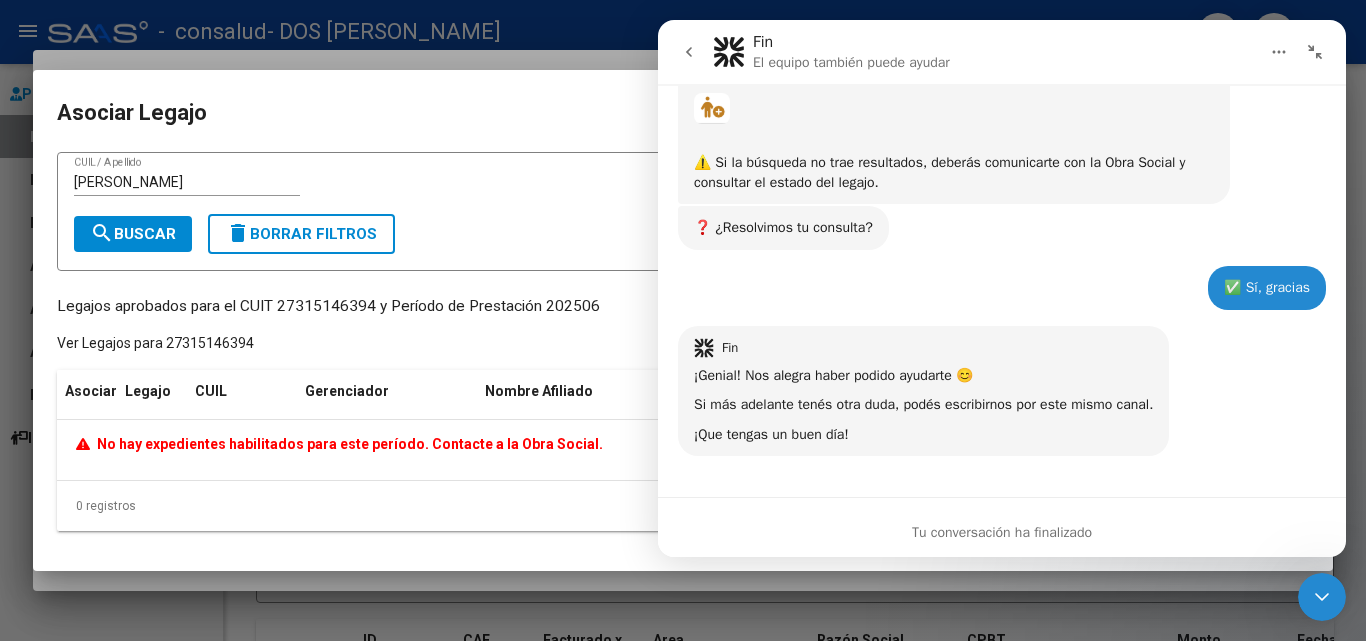 click 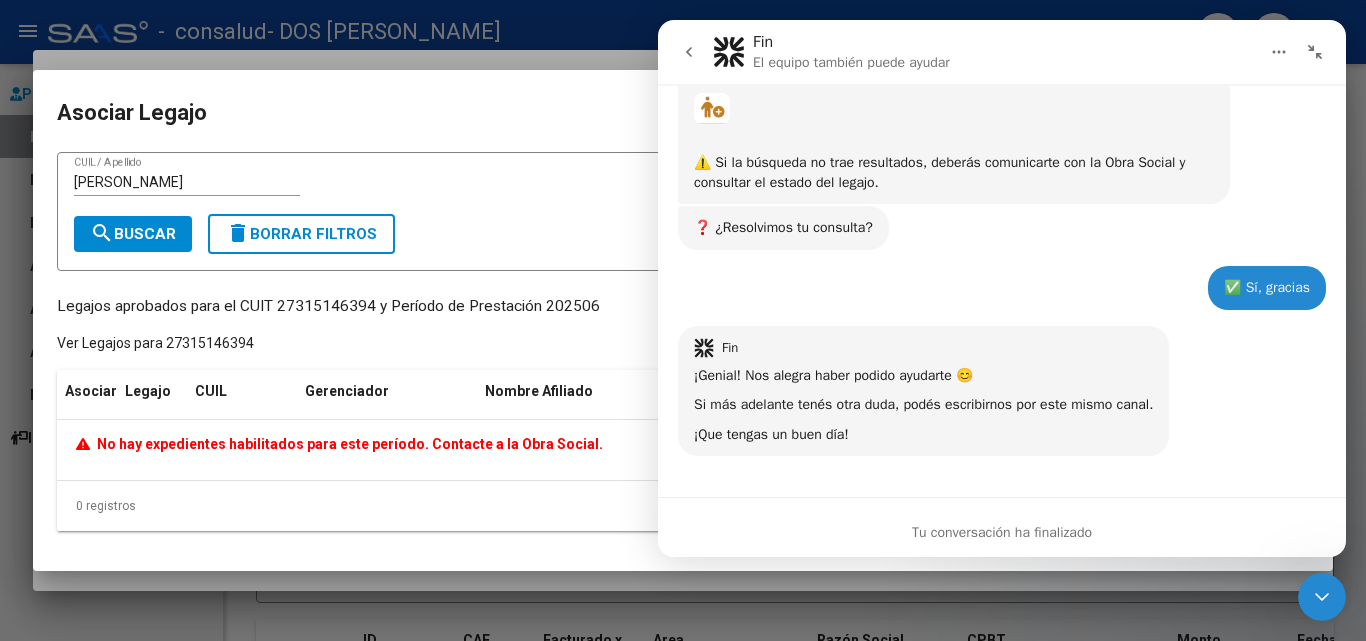 click on "[PERSON_NAME] CUIL / Apellido" at bounding box center [683, 191] 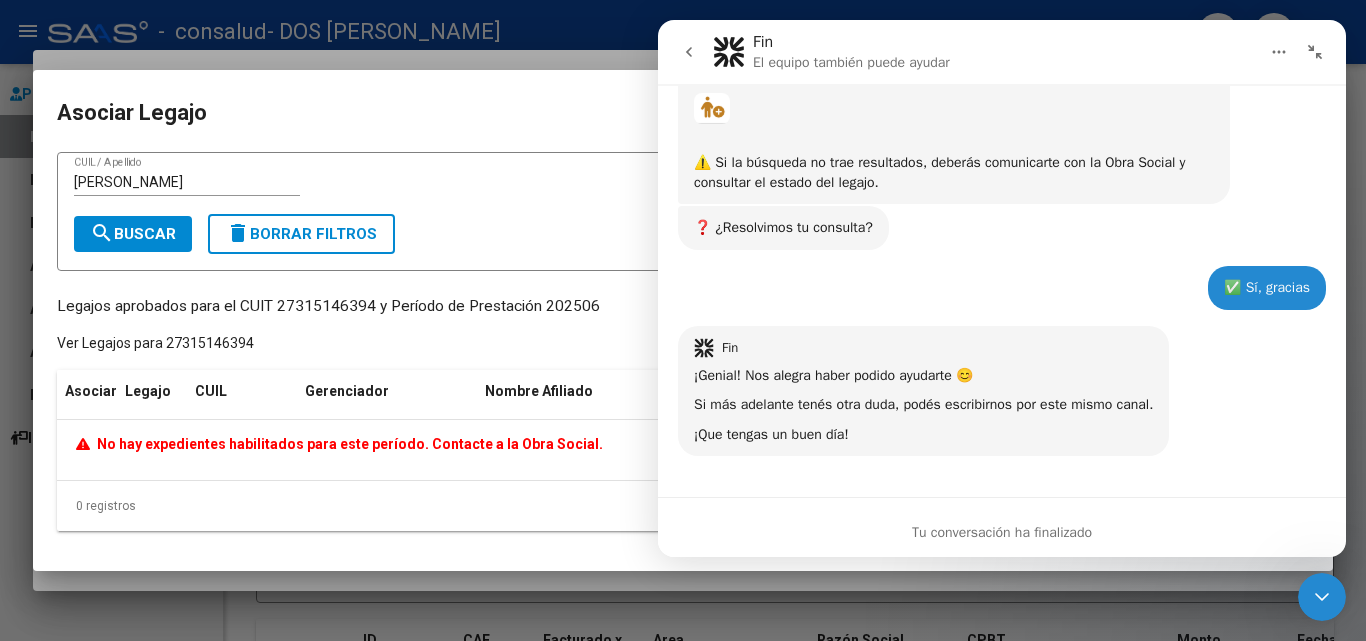 scroll, scrollTop: 0, scrollLeft: 0, axis: both 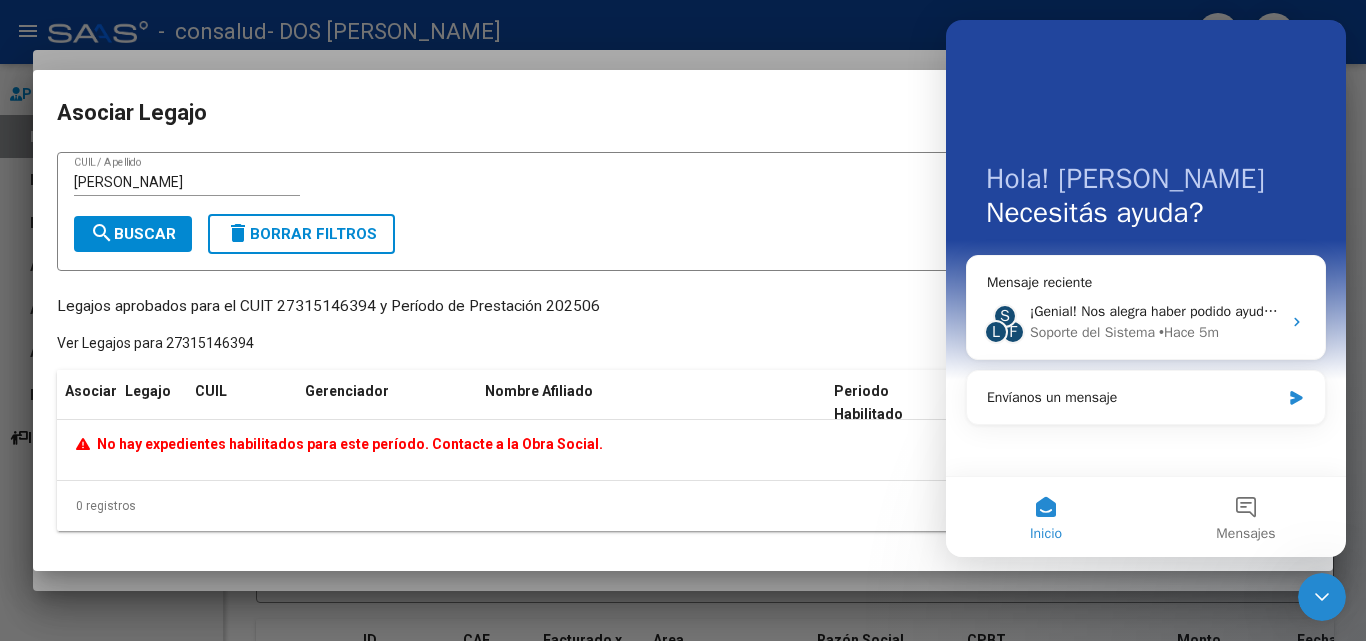 click on "No hay expedientes habilitados para este período. Contacte a la Obra Social." 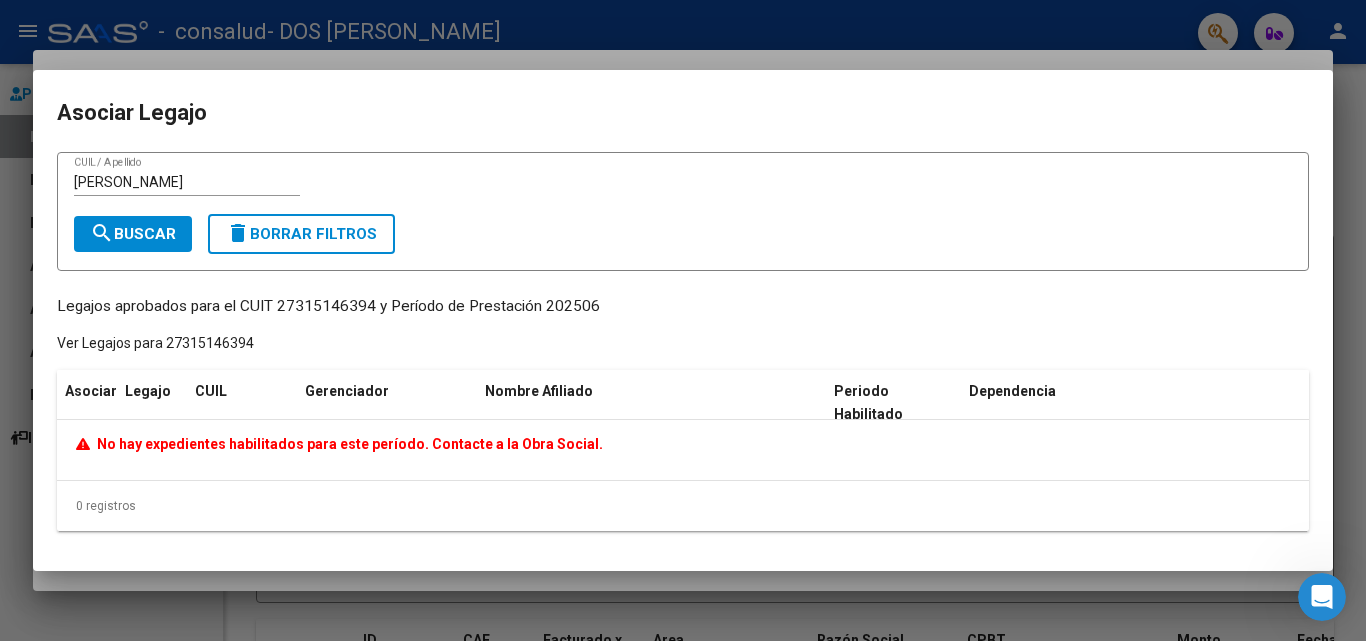 scroll, scrollTop: 0, scrollLeft: 0, axis: both 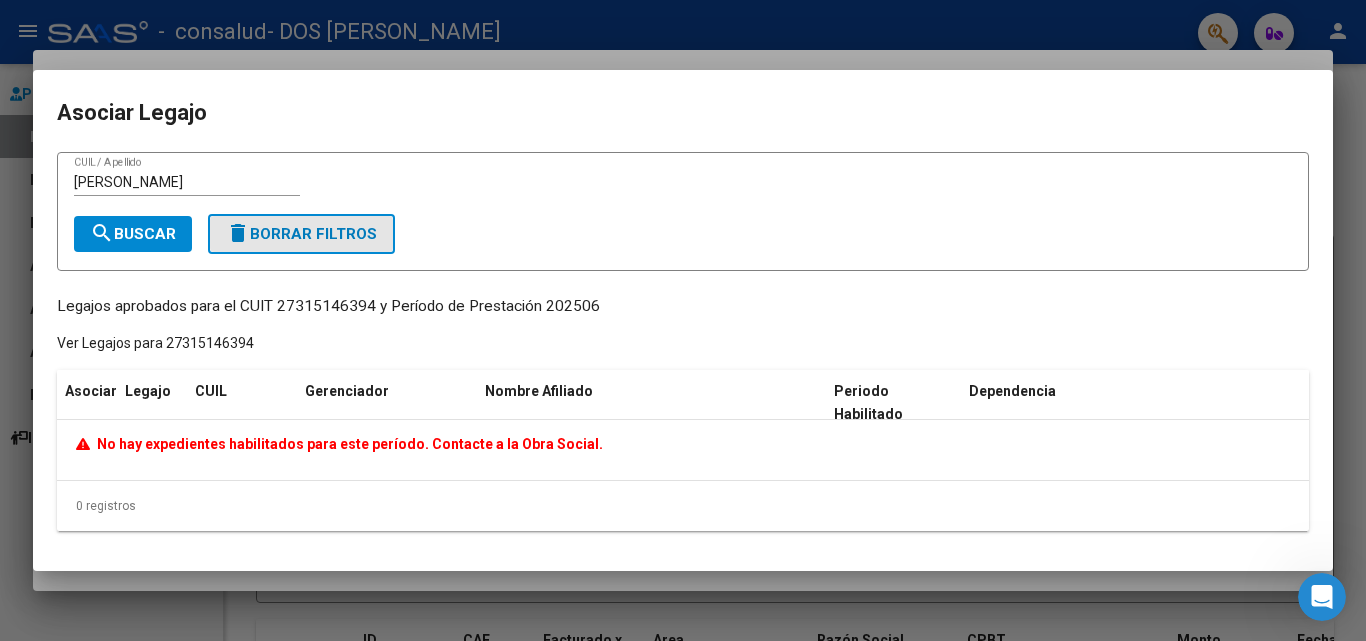 click on "delete  Borrar Filtros" at bounding box center (301, 234) 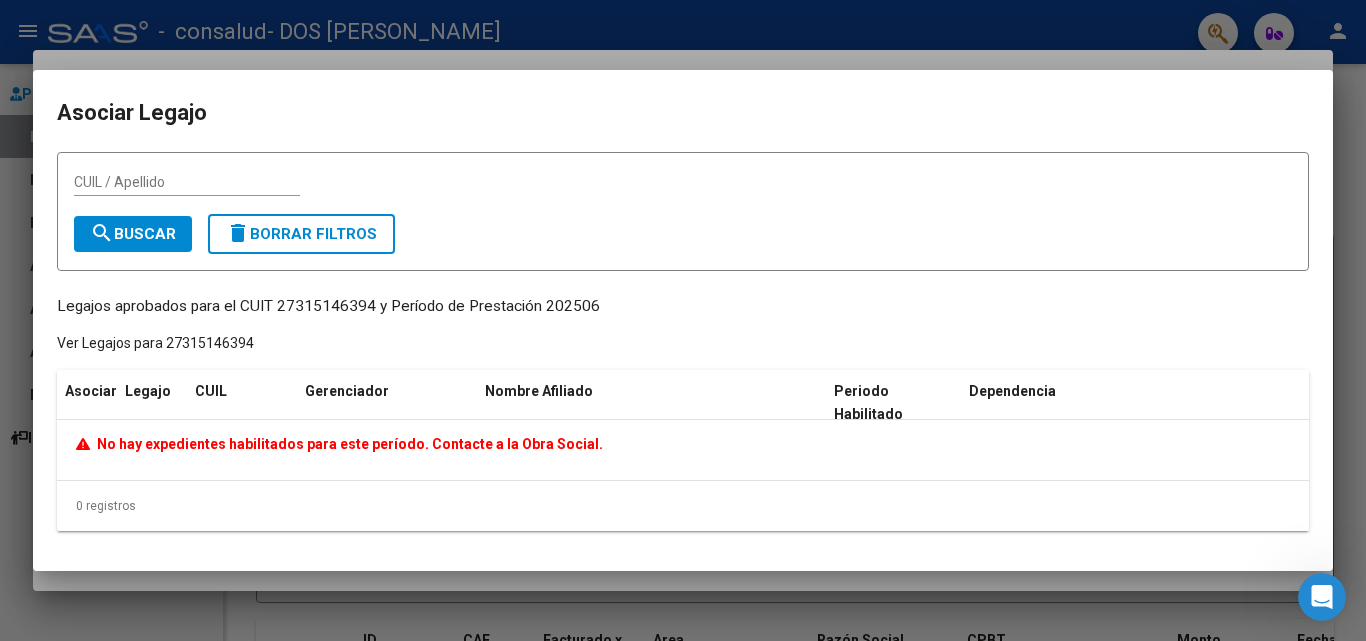 click at bounding box center [683, 320] 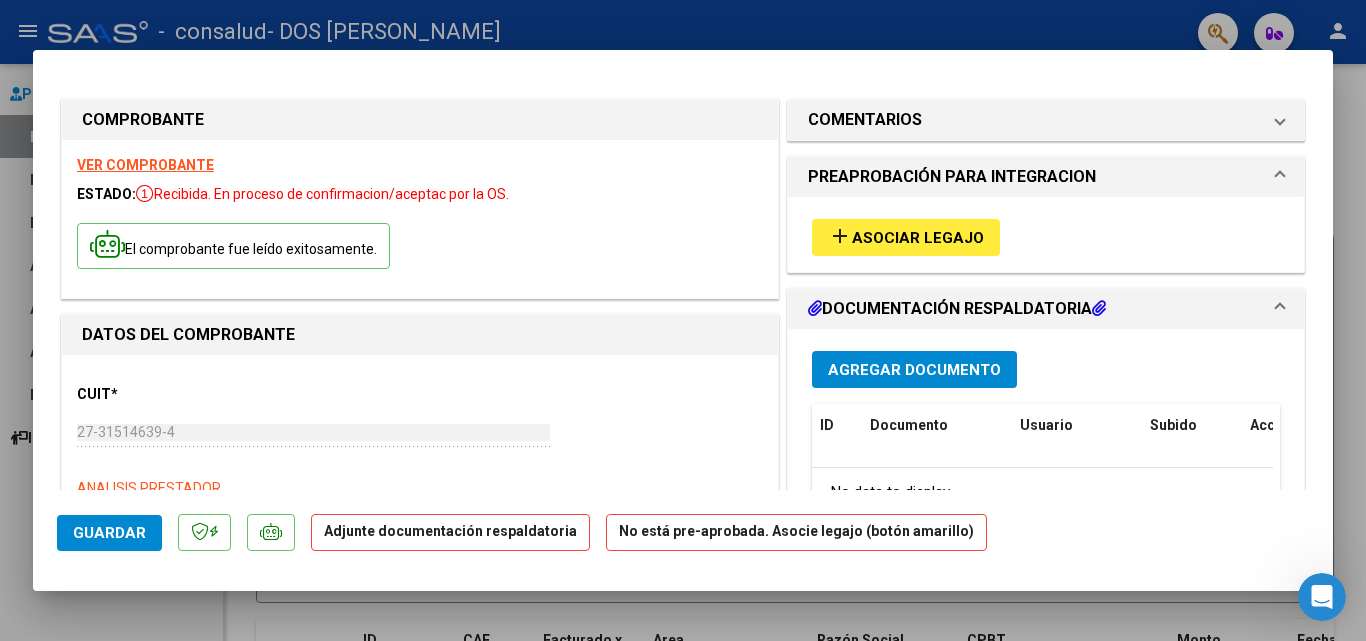 click on "Agregar Documento" at bounding box center [914, 370] 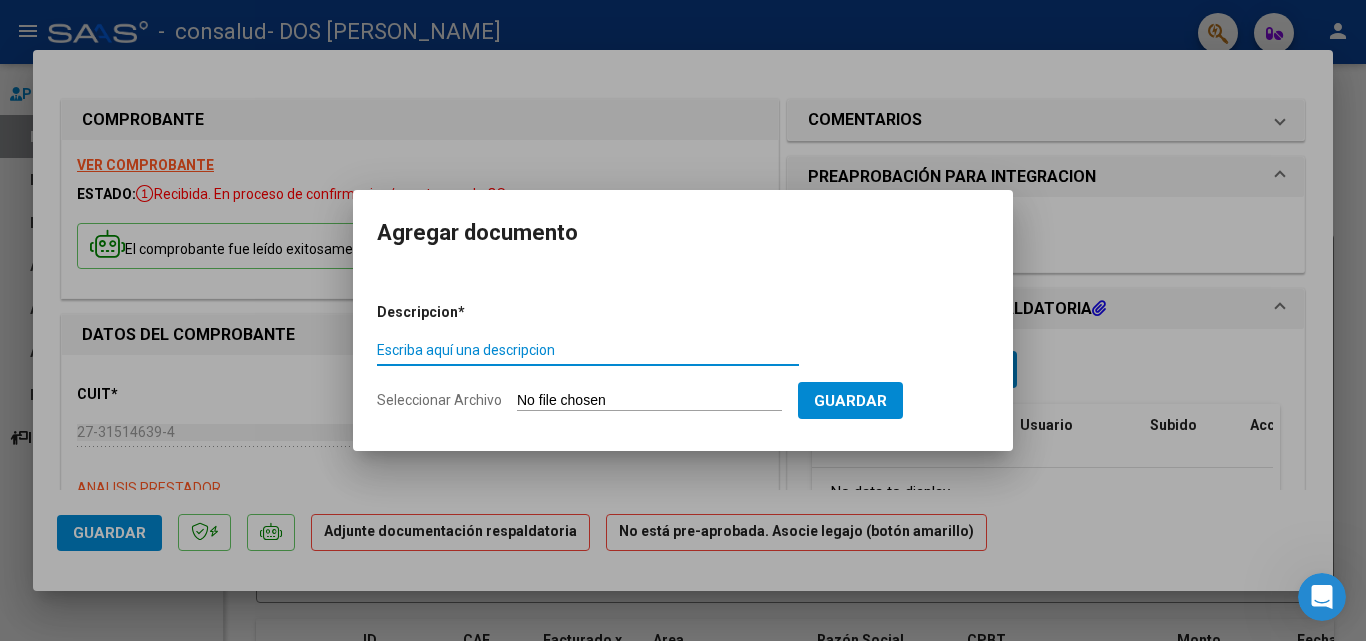 click on "Escriba aquí una descripcion" at bounding box center [588, 350] 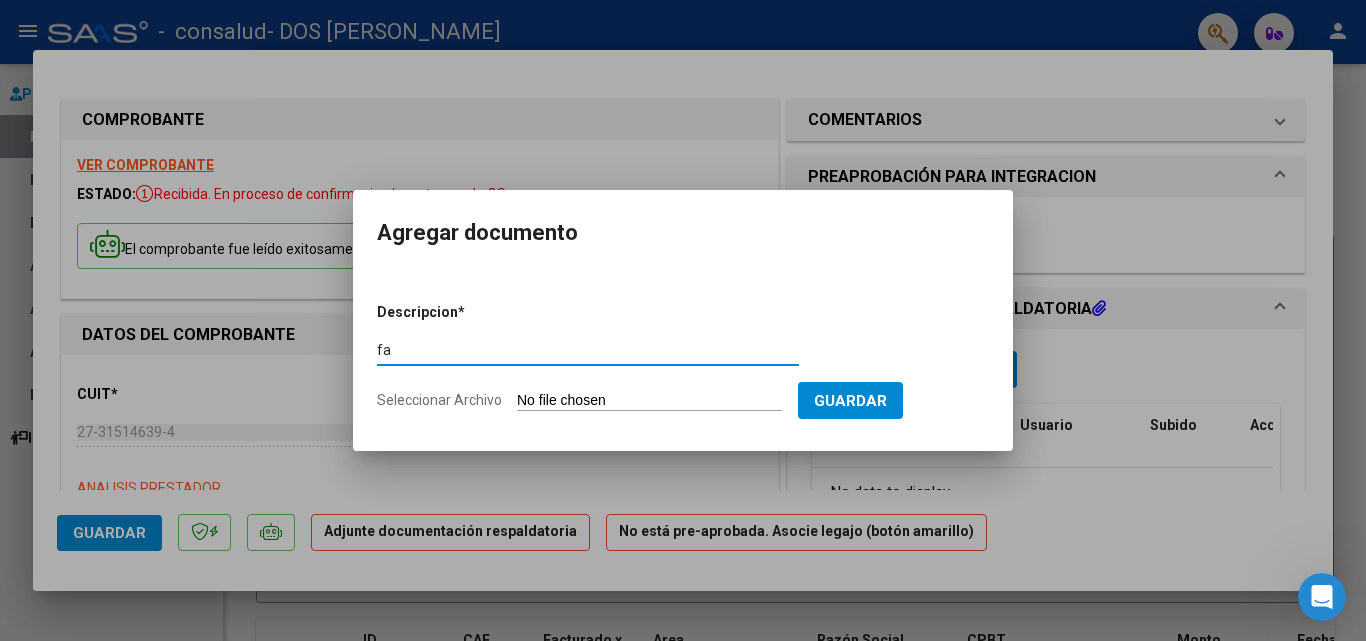 type on "f" 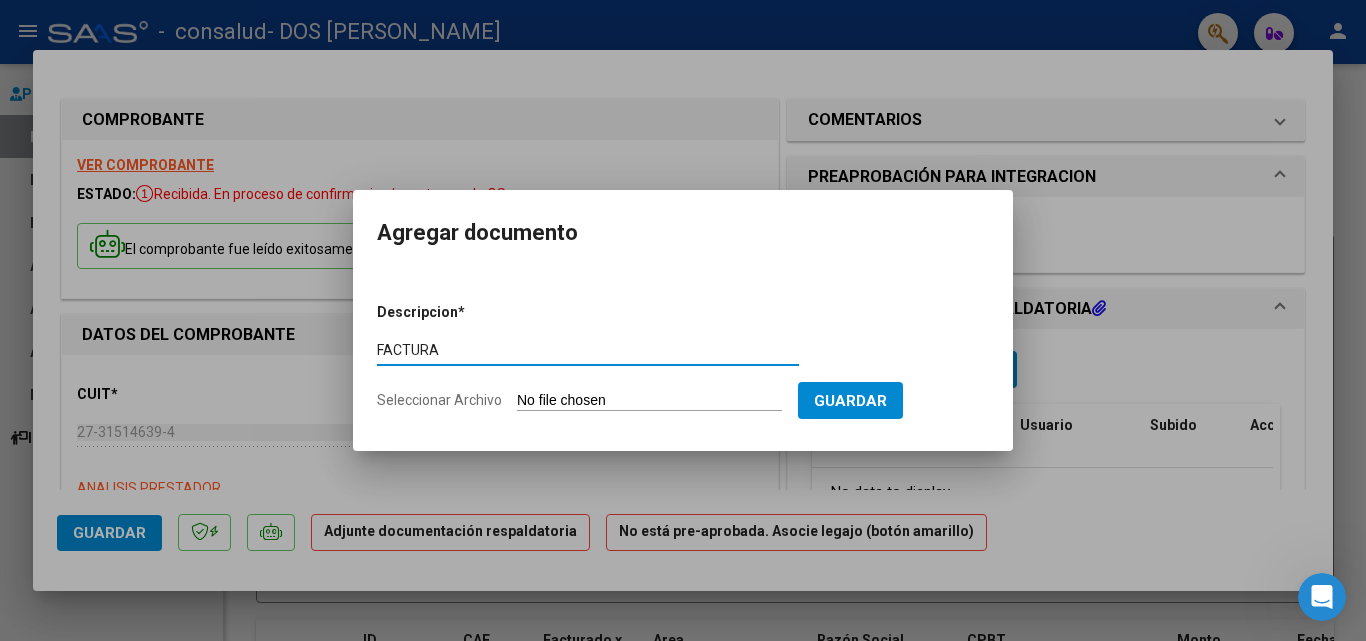 type on "FACTURA" 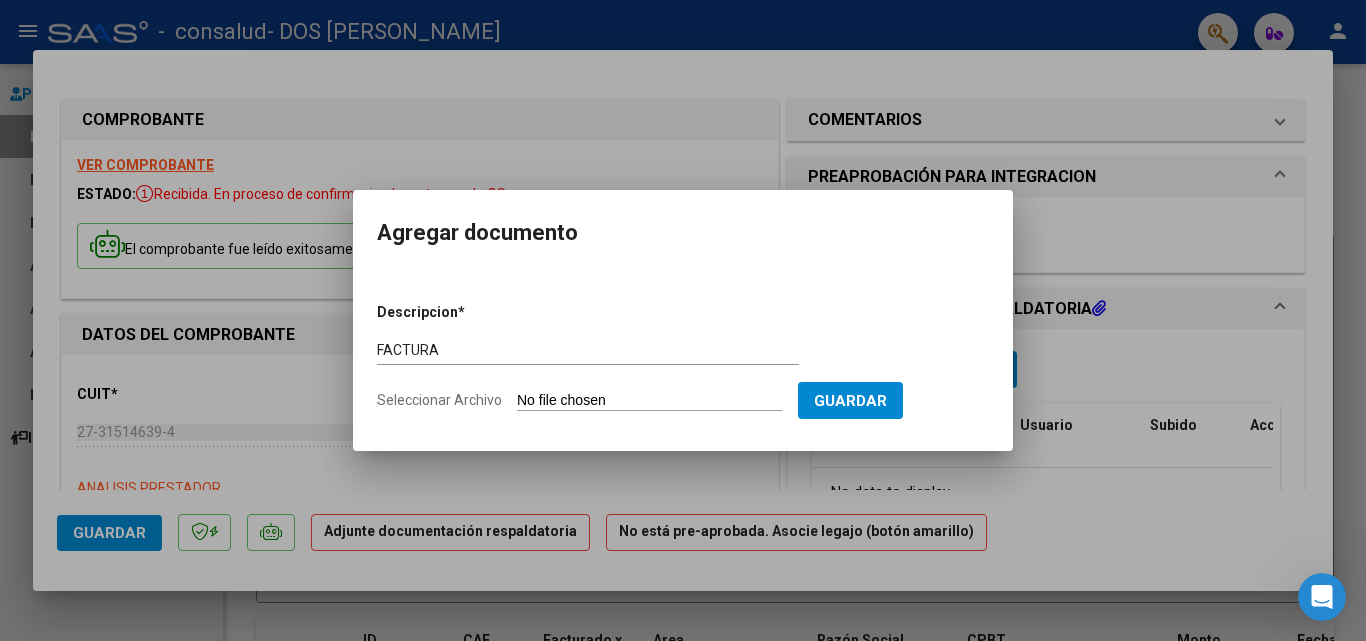 click on "Seleccionar Archivo" 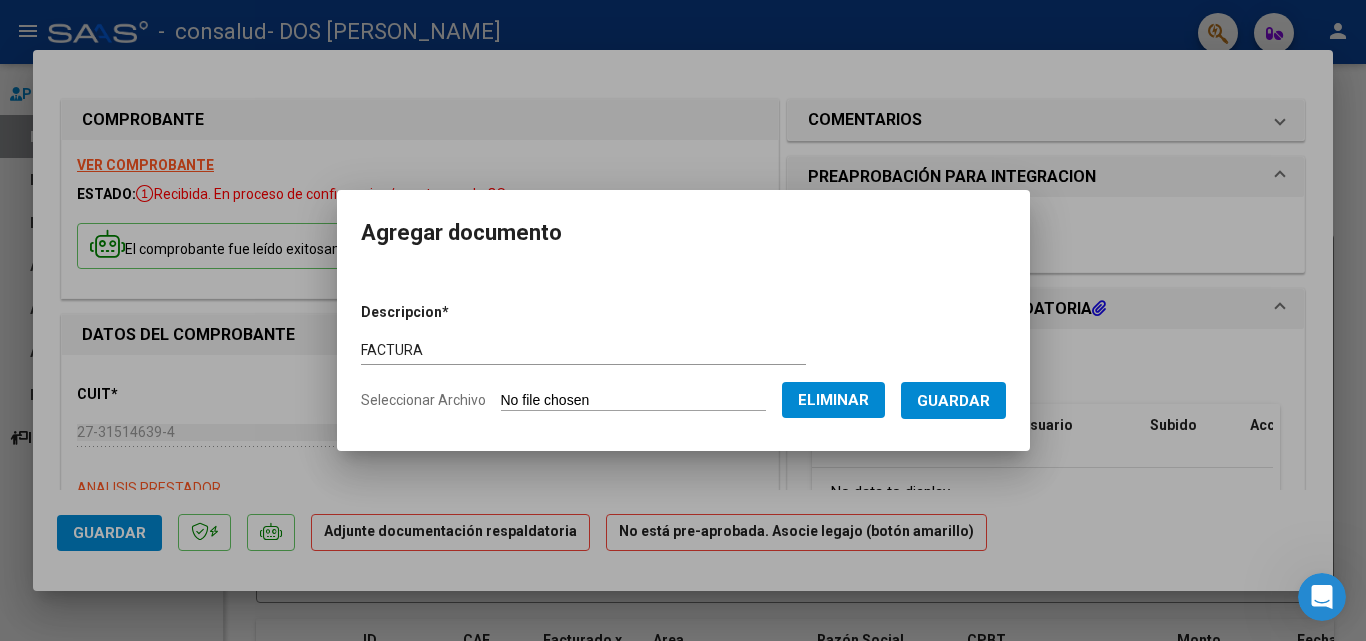 click on "Guardar" at bounding box center (953, 401) 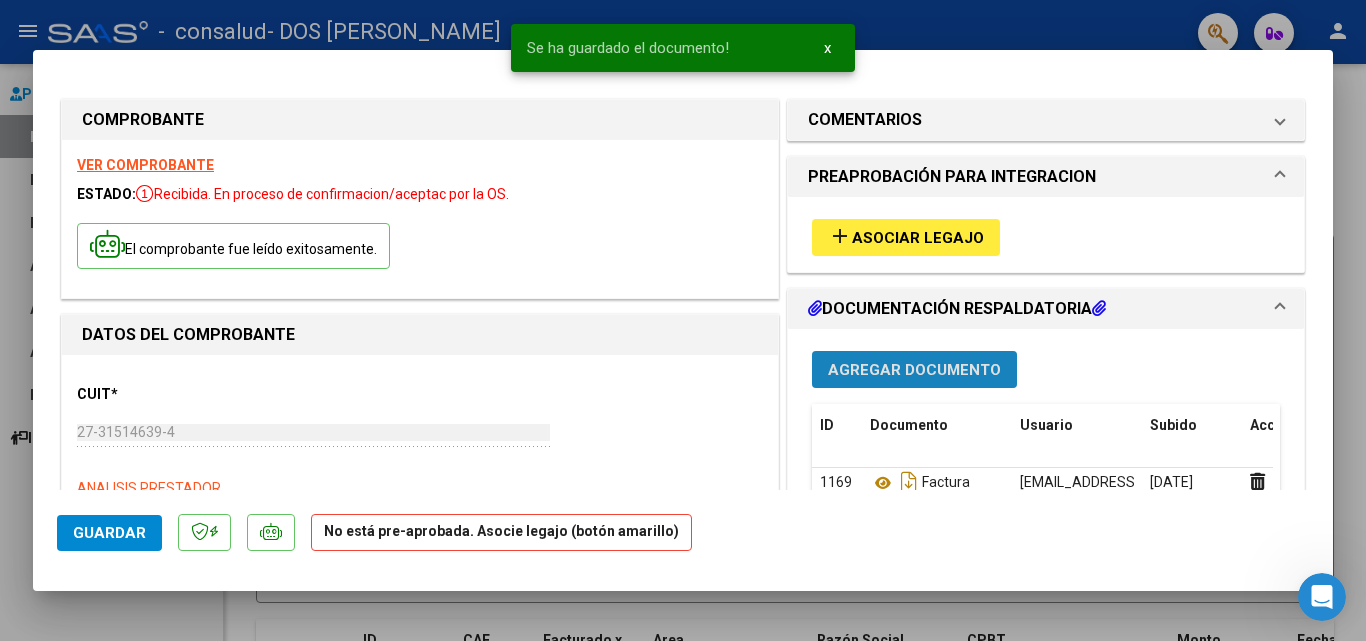 click on "Agregar Documento" at bounding box center [914, 369] 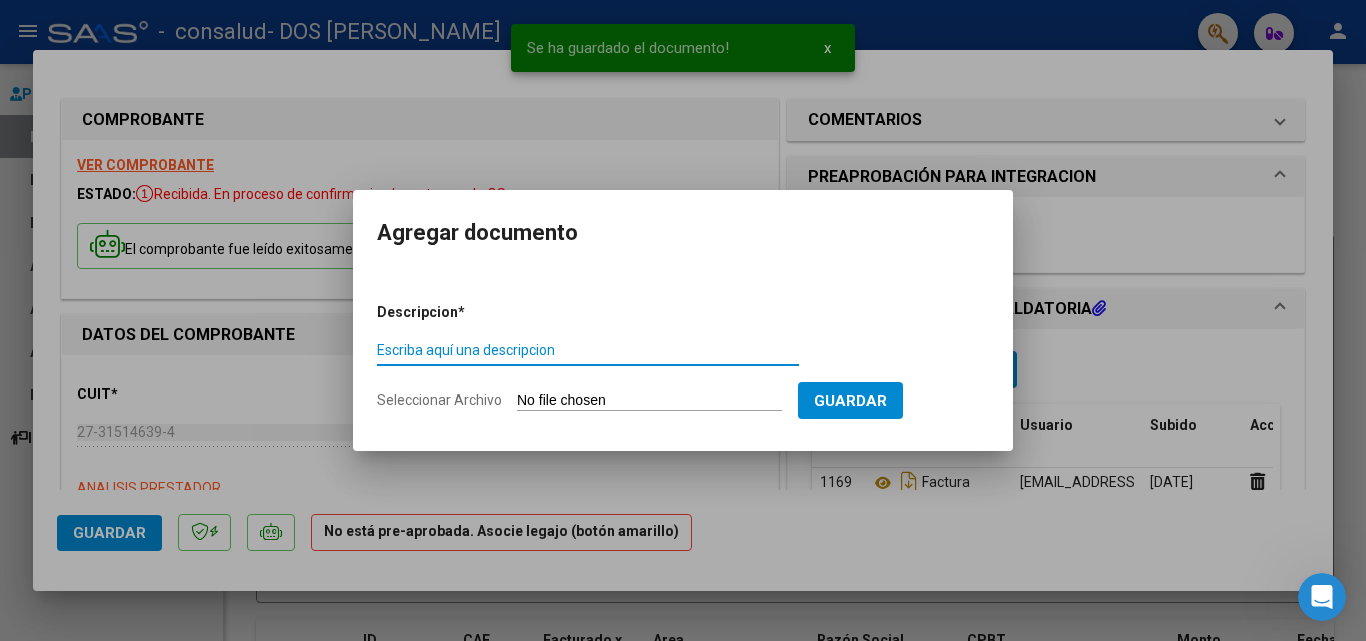 click on "Escriba aquí una descripcion" at bounding box center [588, 350] 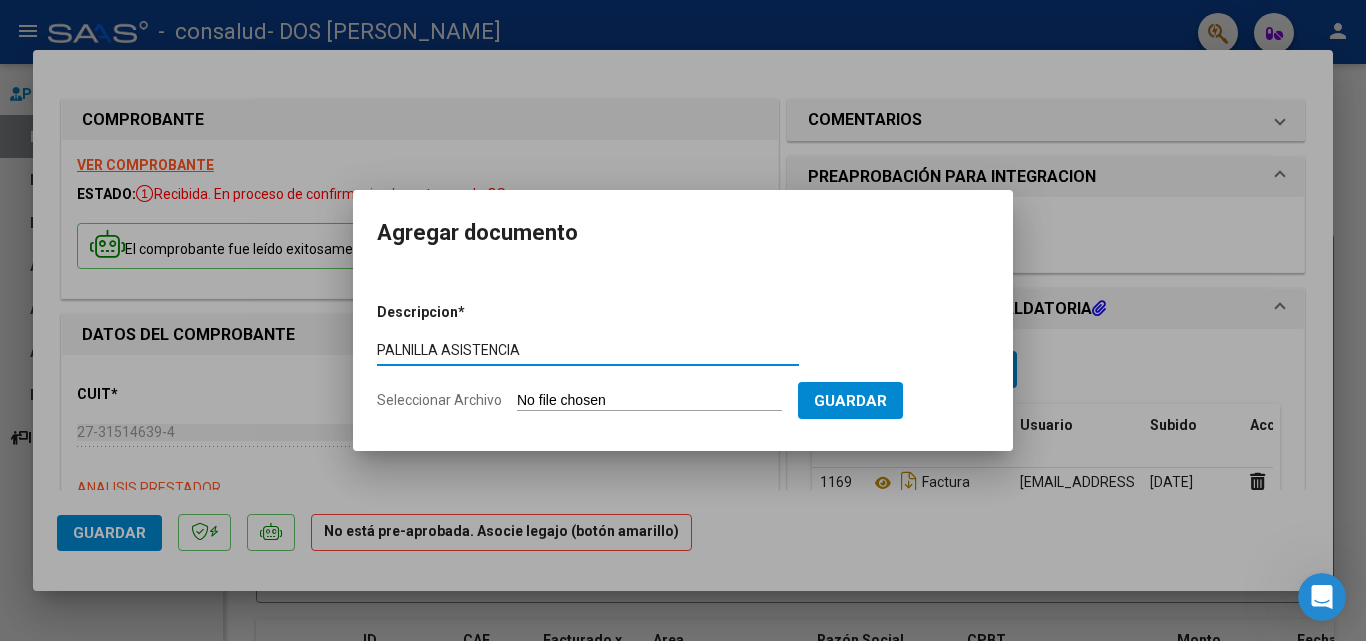 type on "PALNILLA ASISTENCIA" 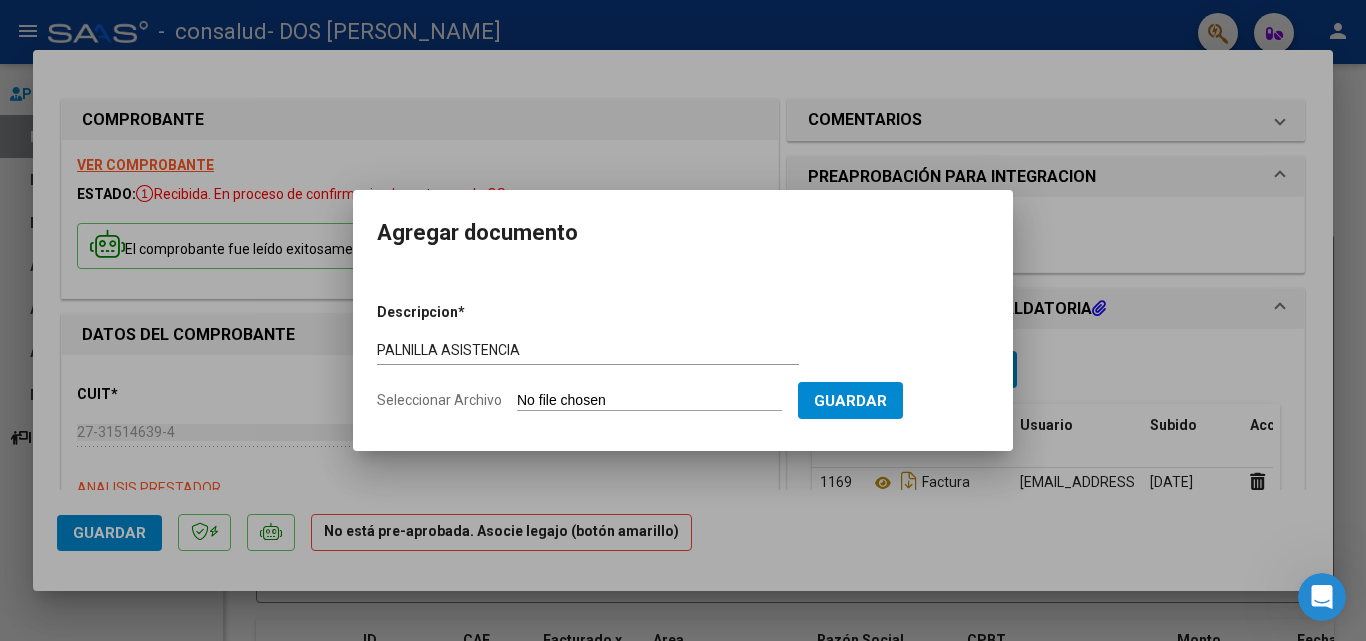 click on "Seleccionar Archivo" 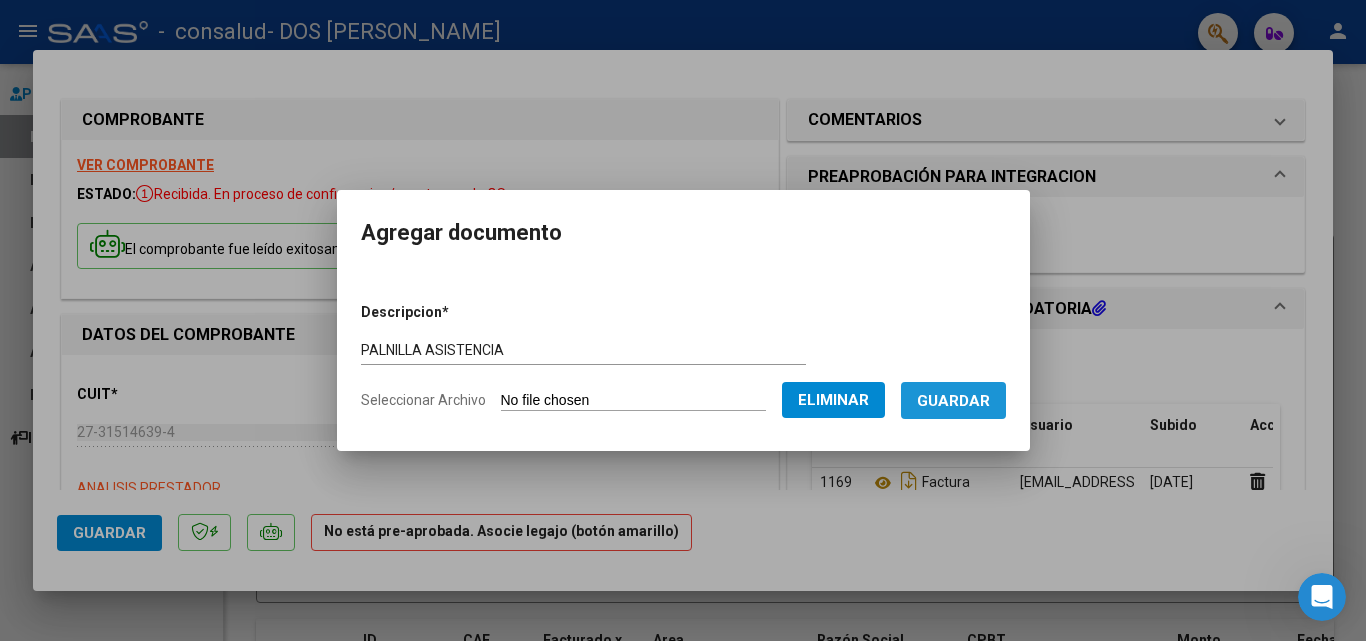 click on "Guardar" at bounding box center (953, 401) 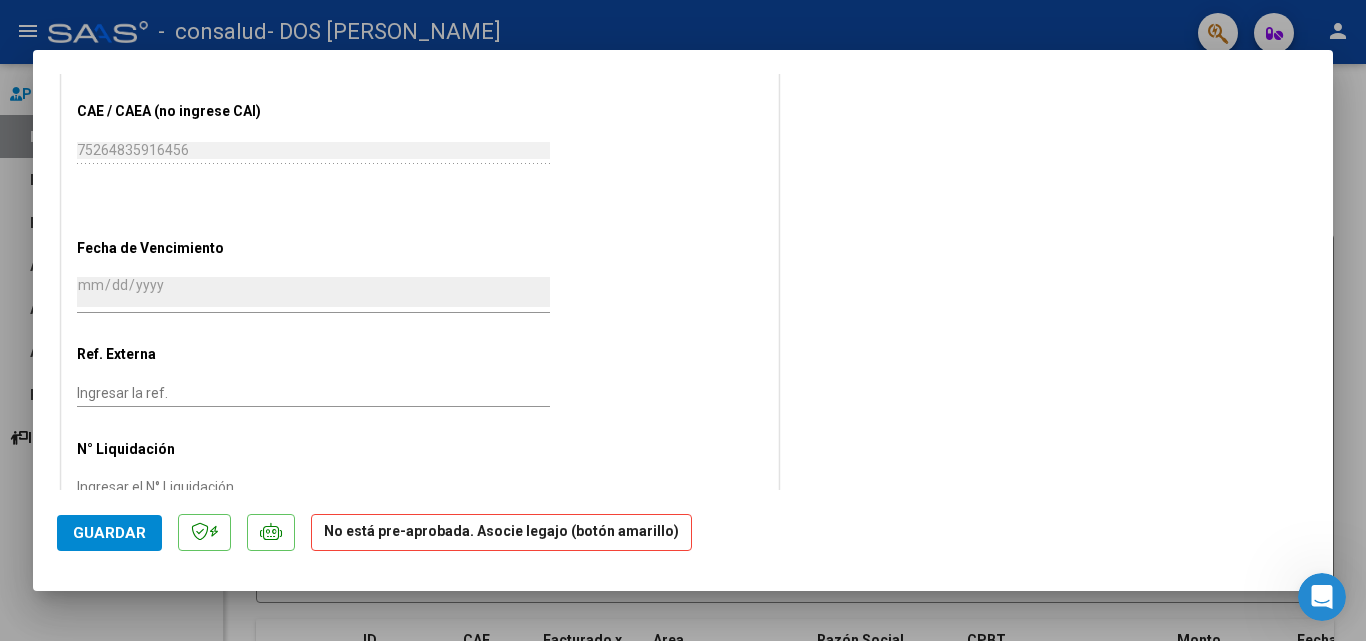 scroll, scrollTop: 1219, scrollLeft: 0, axis: vertical 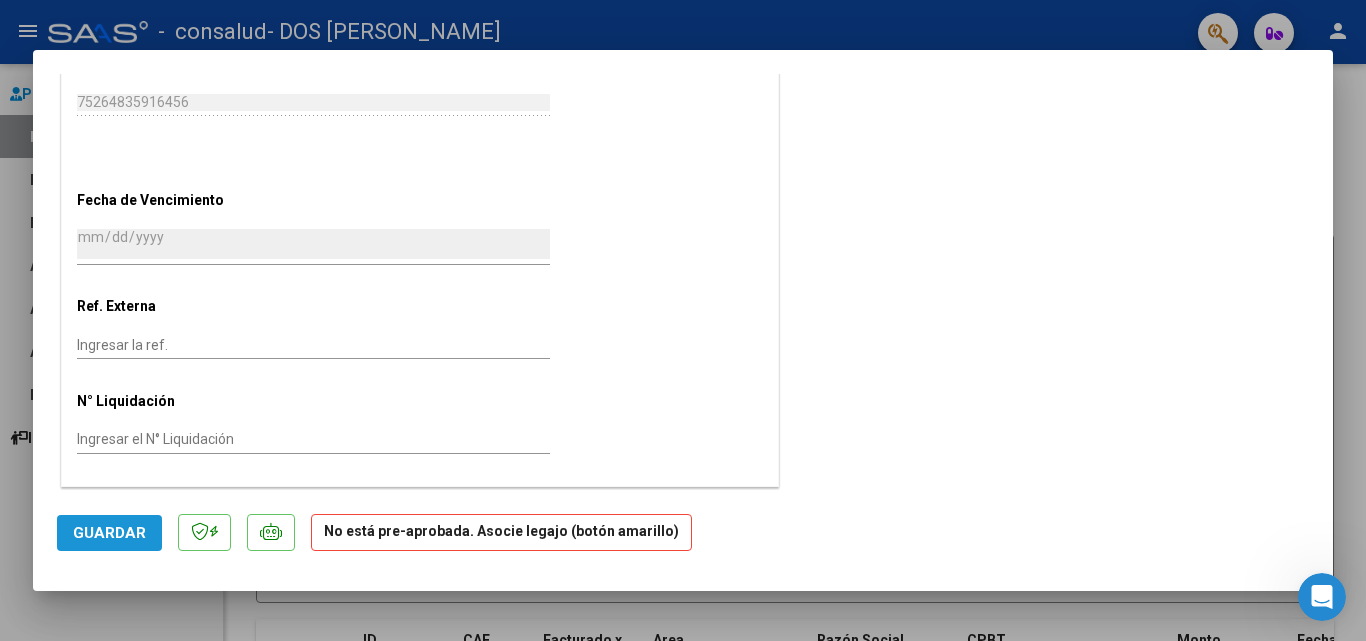 click on "Guardar" 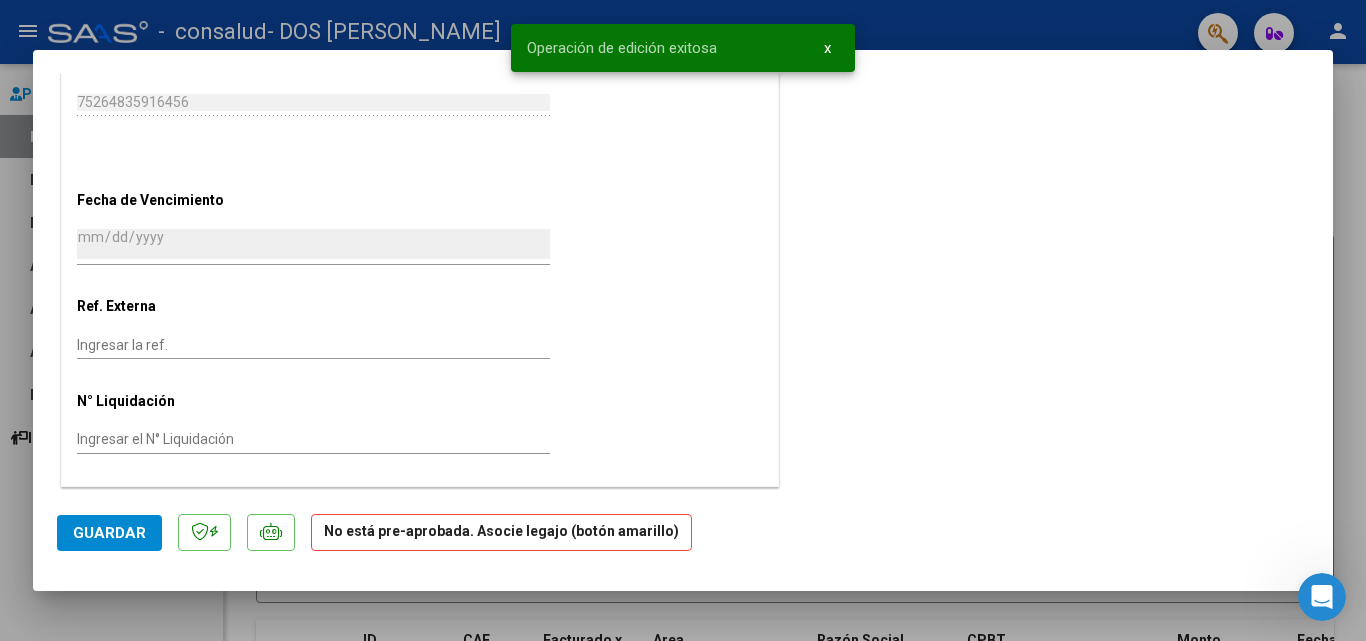 scroll, scrollTop: 0, scrollLeft: 0, axis: both 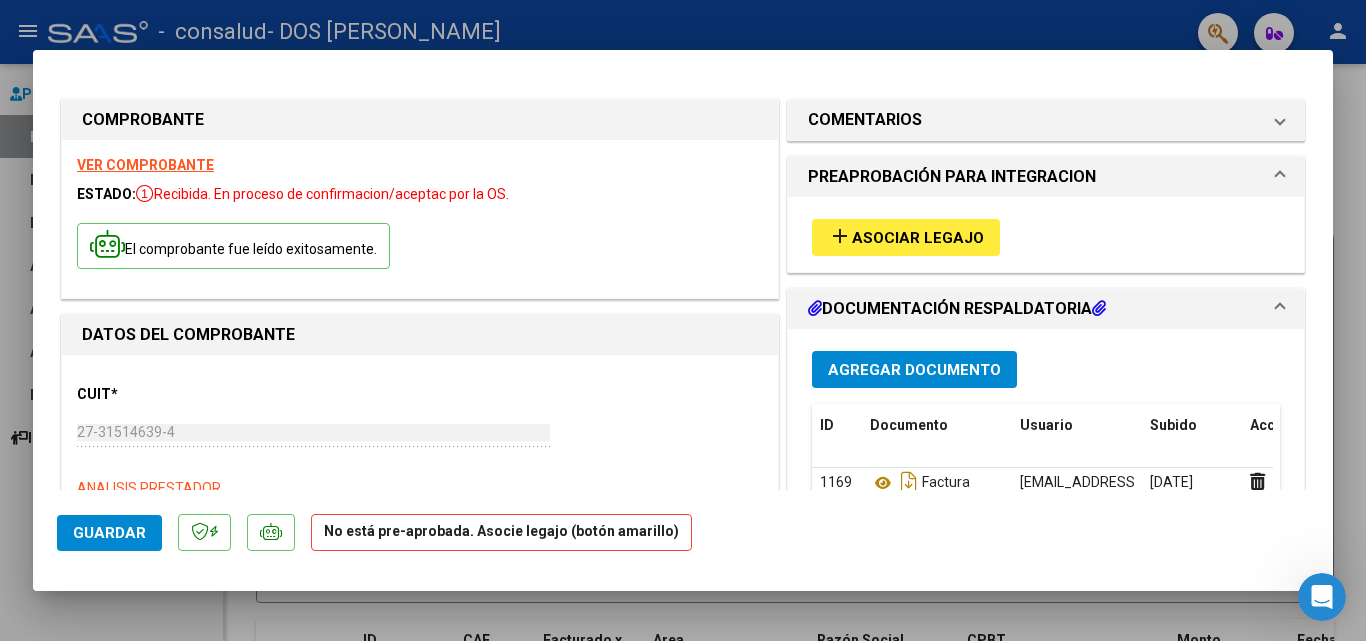 click at bounding box center [683, 320] 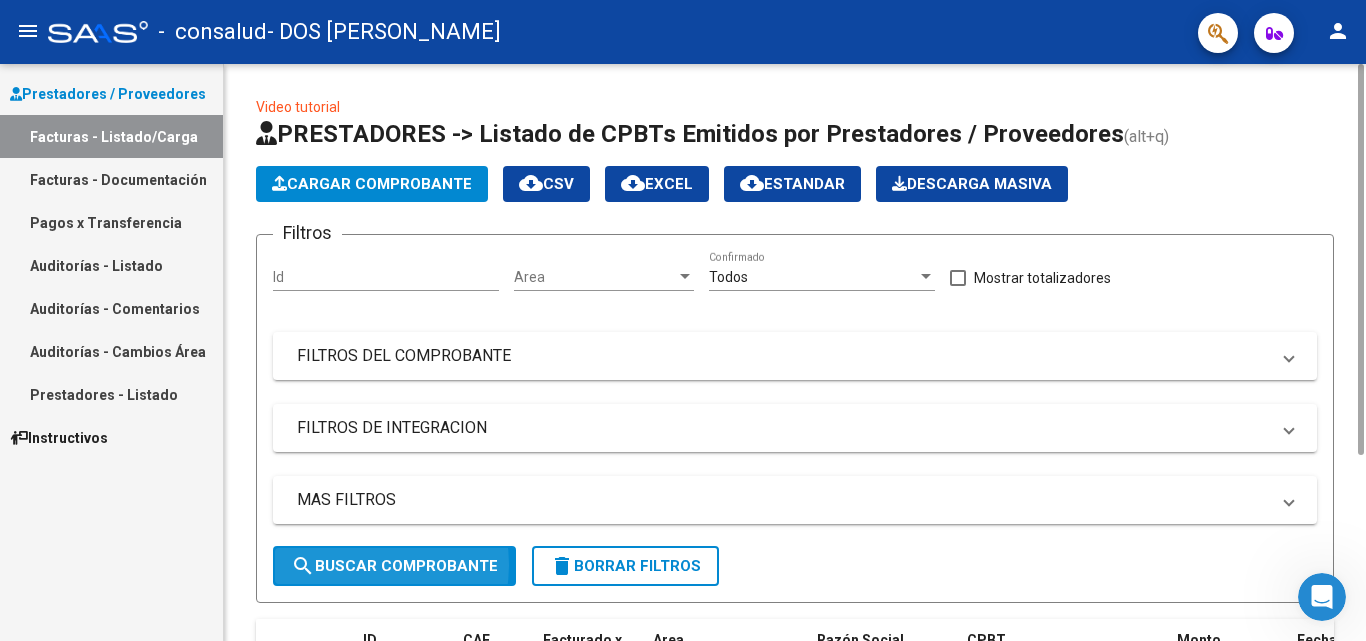 click on "search  Buscar Comprobante" 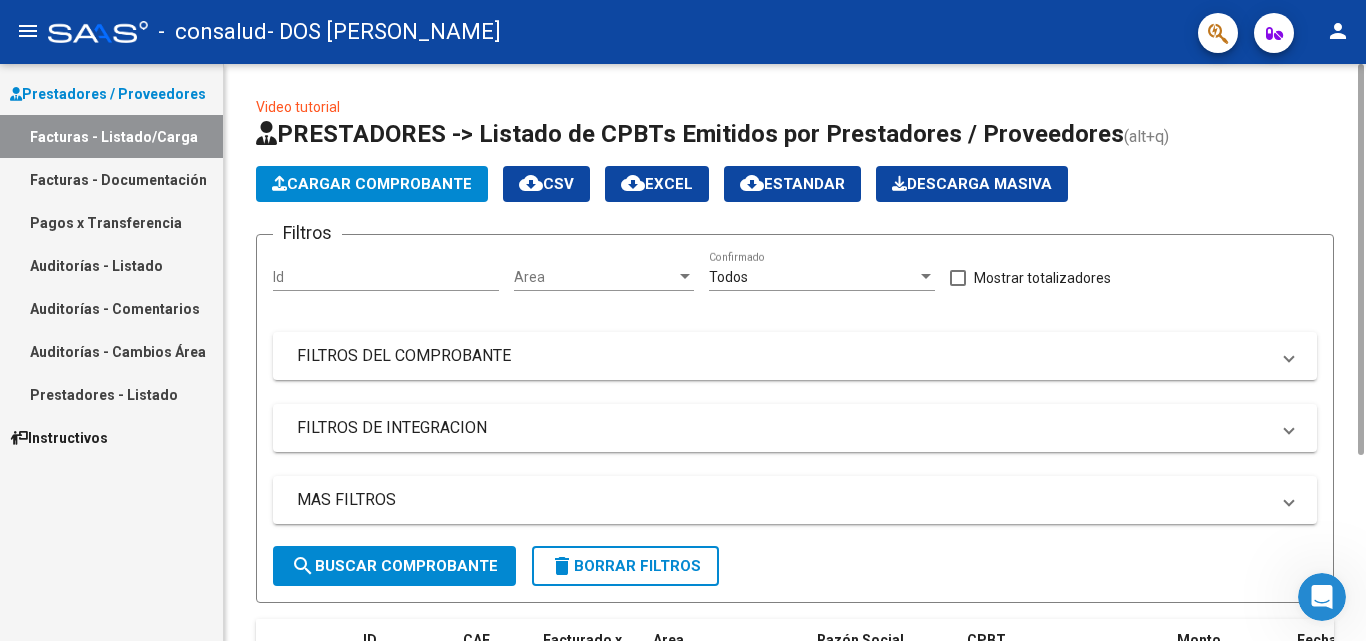 click at bounding box center [926, 276] 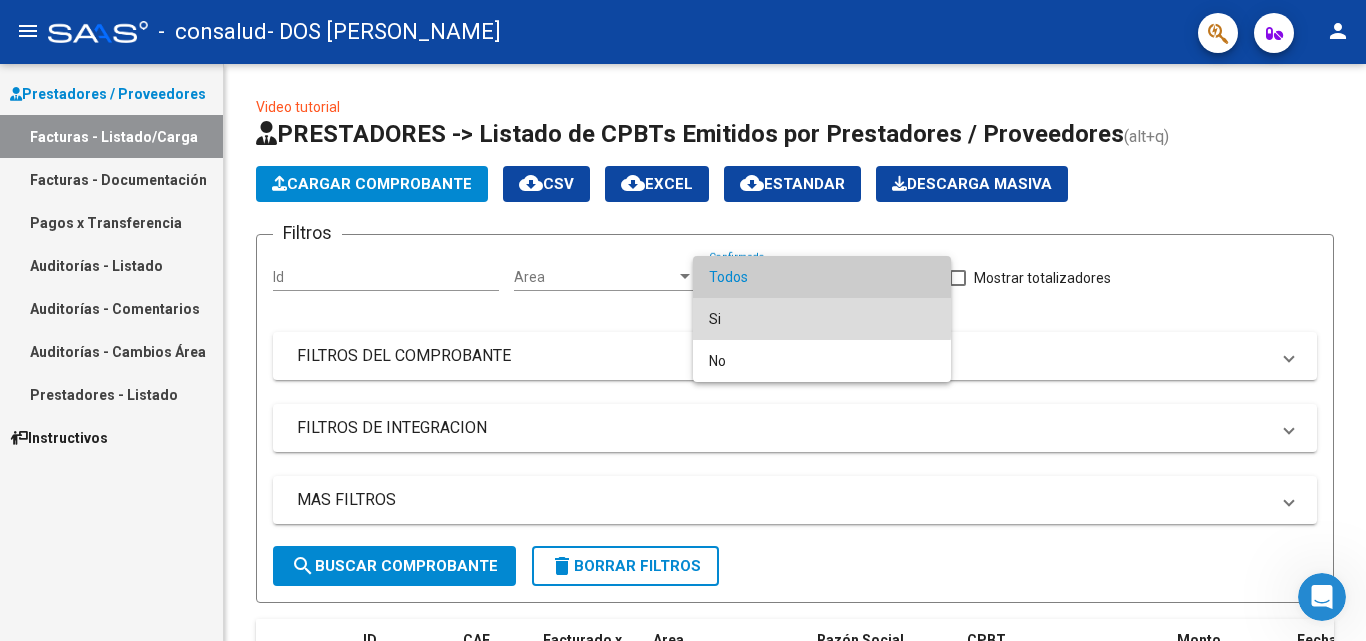 click on "Si" at bounding box center [822, 319] 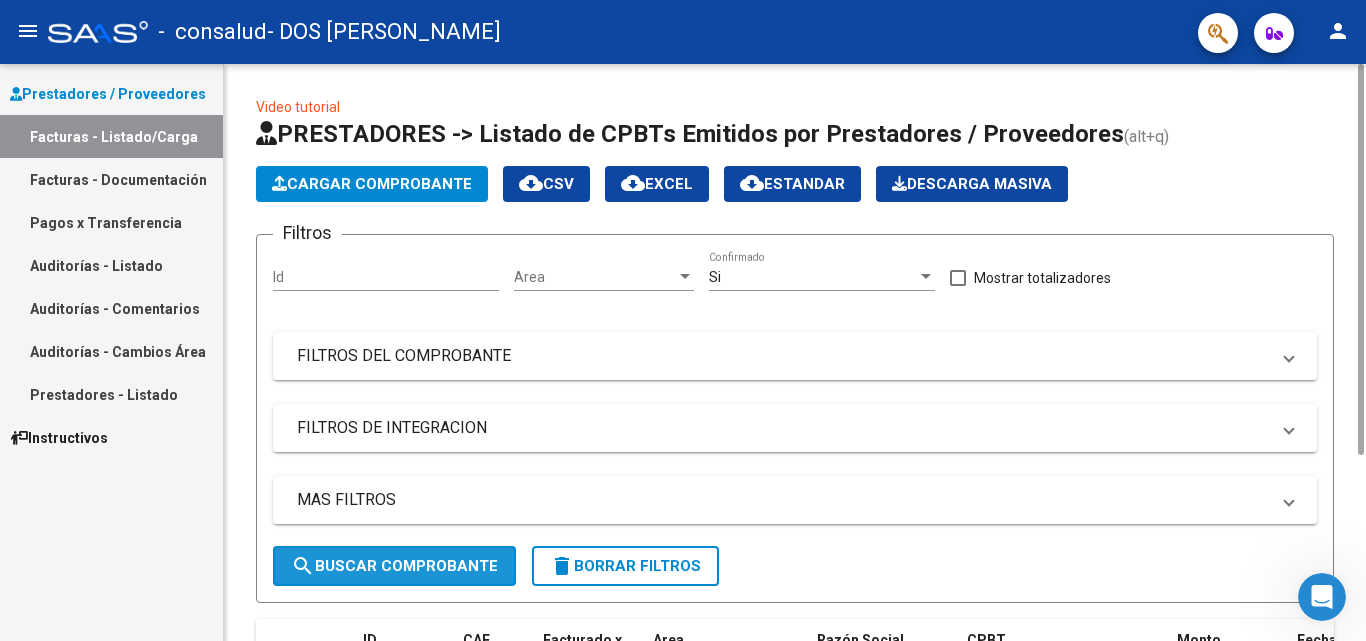 click on "search  Buscar Comprobante" 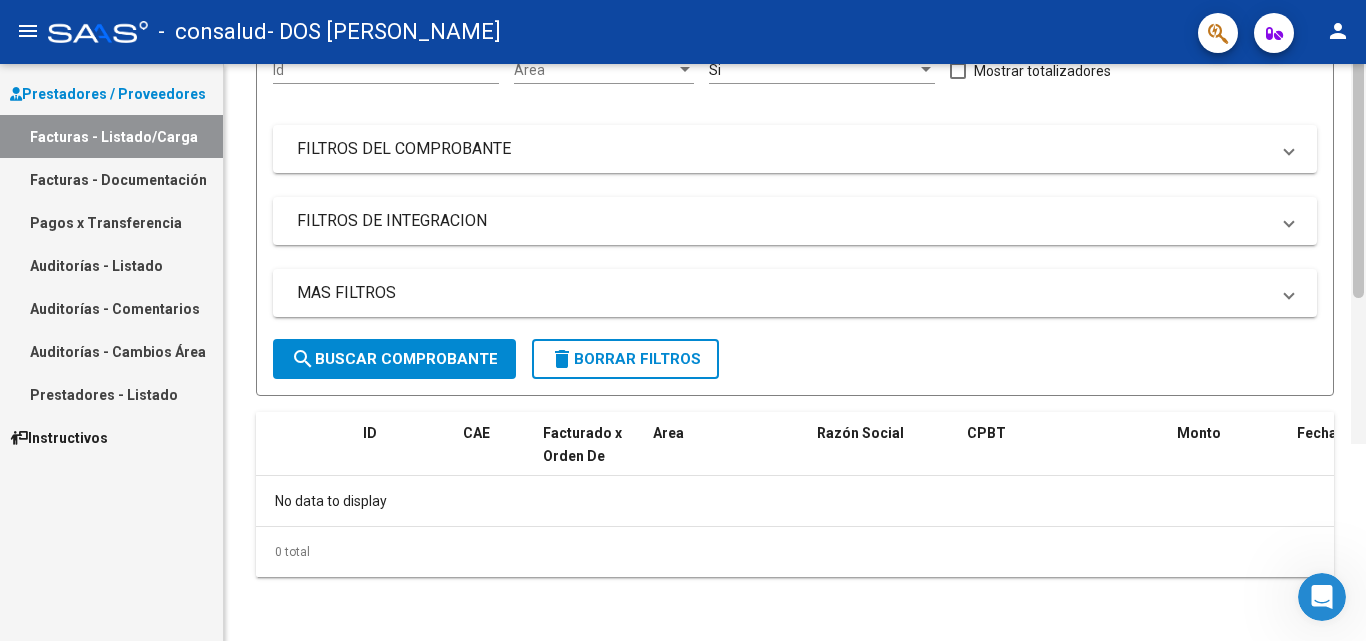 scroll, scrollTop: 0, scrollLeft: 0, axis: both 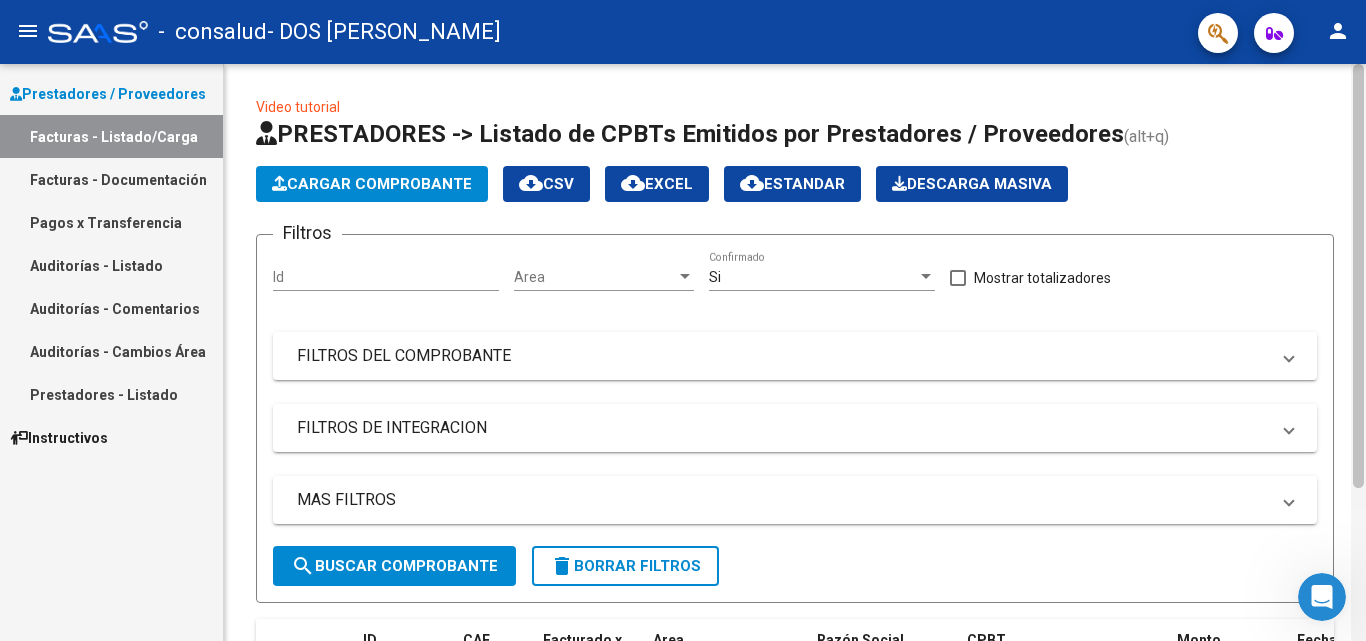 drag, startPoint x: 1361, startPoint y: 390, endPoint x: 1364, endPoint y: 229, distance: 161.02795 